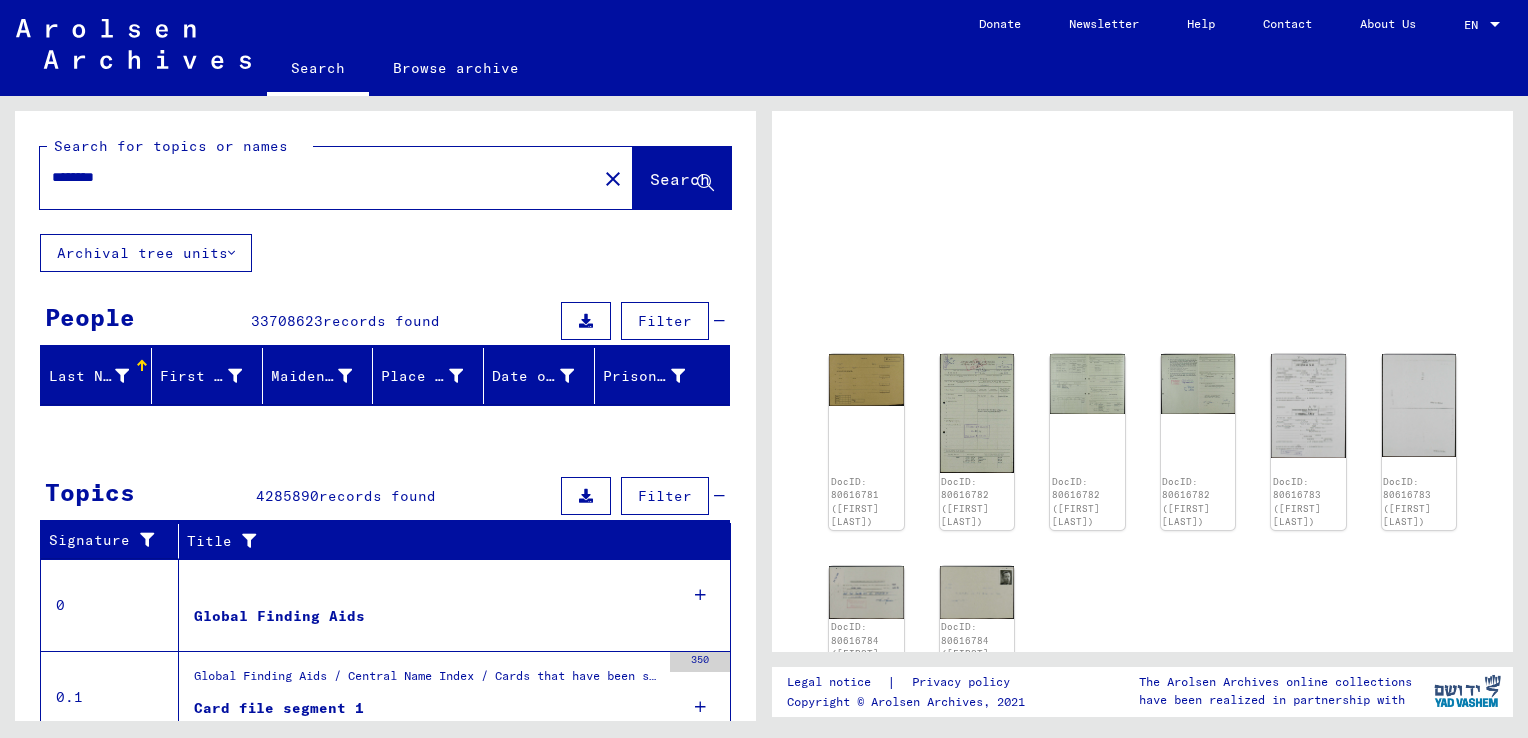 scroll, scrollTop: 0, scrollLeft: 0, axis: both 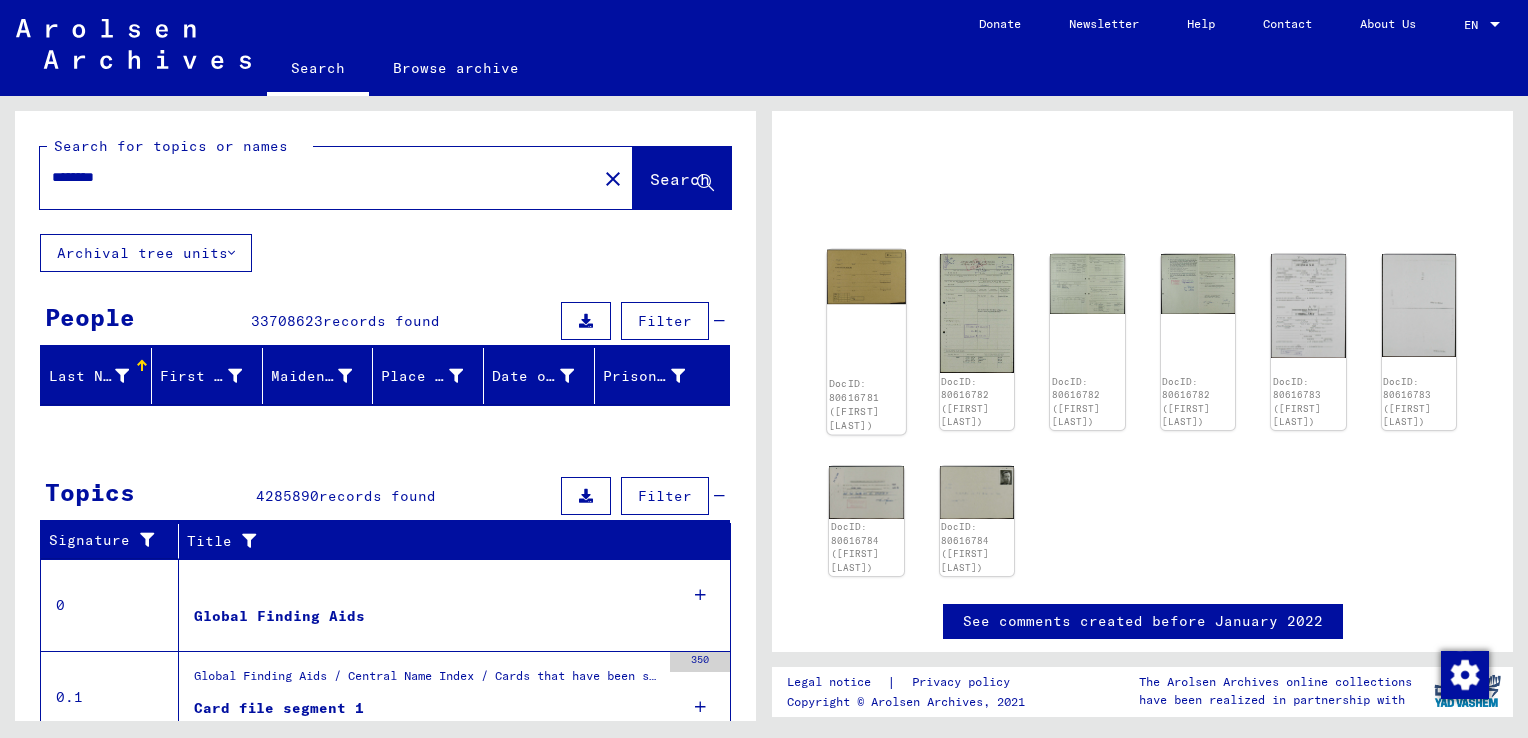 click 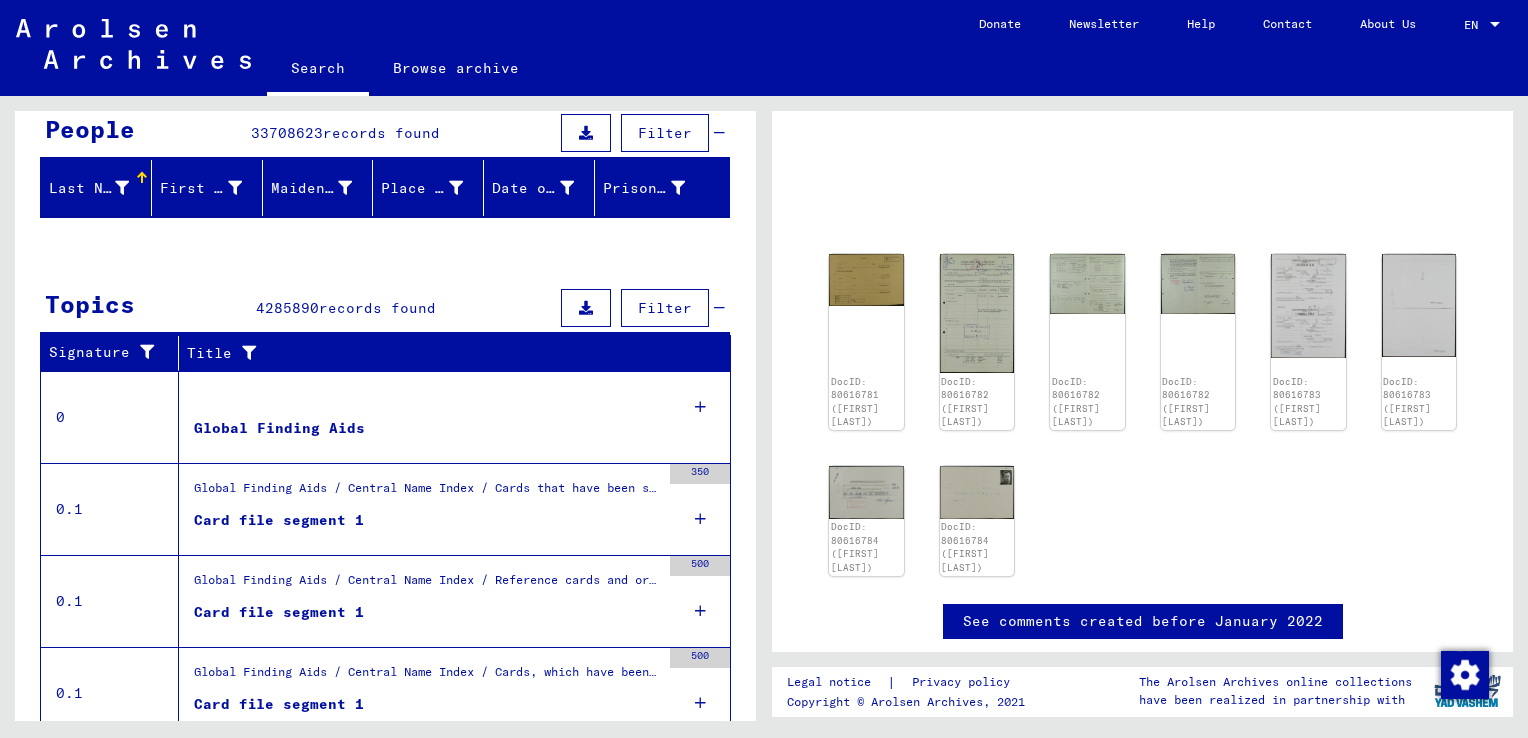 scroll, scrollTop: 200, scrollLeft: 0, axis: vertical 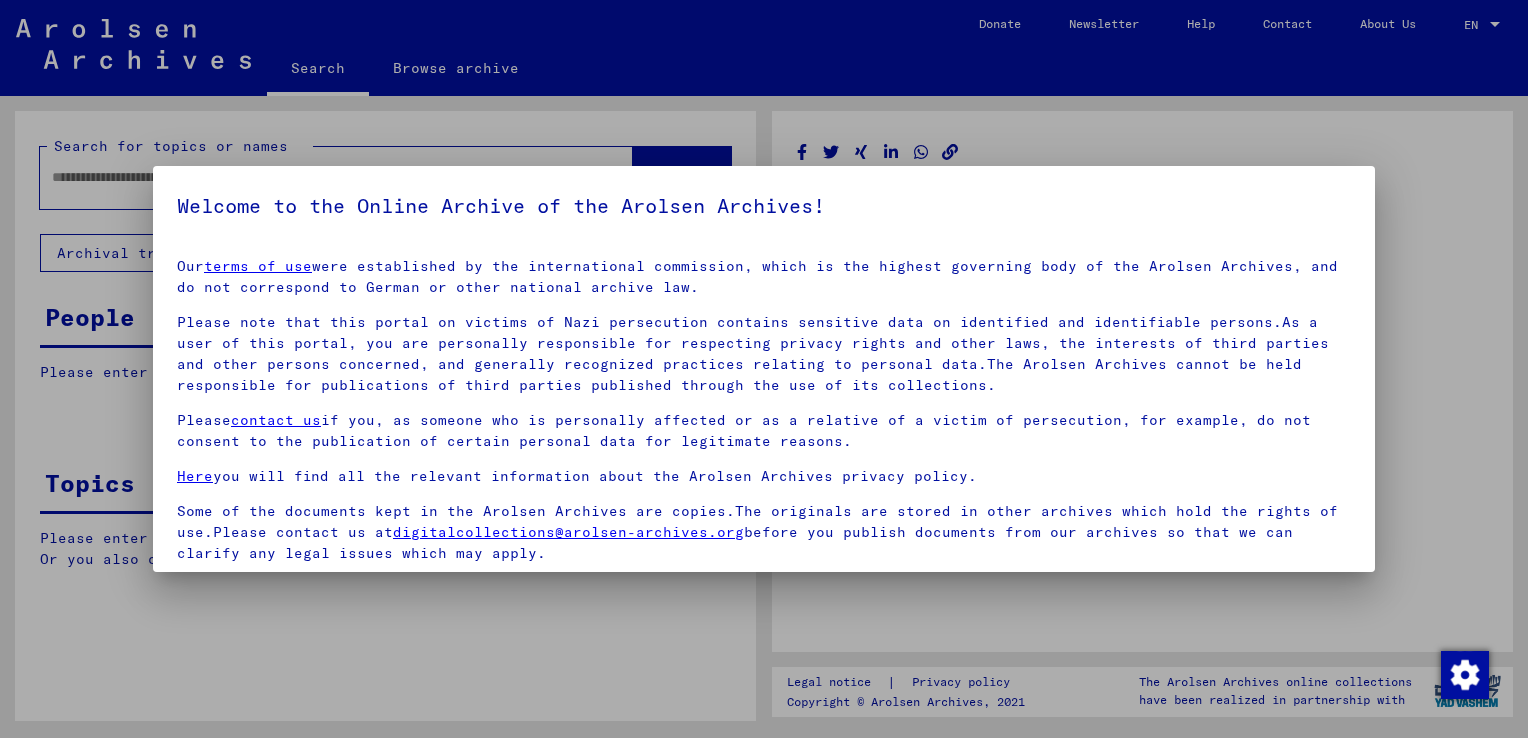 type on "********" 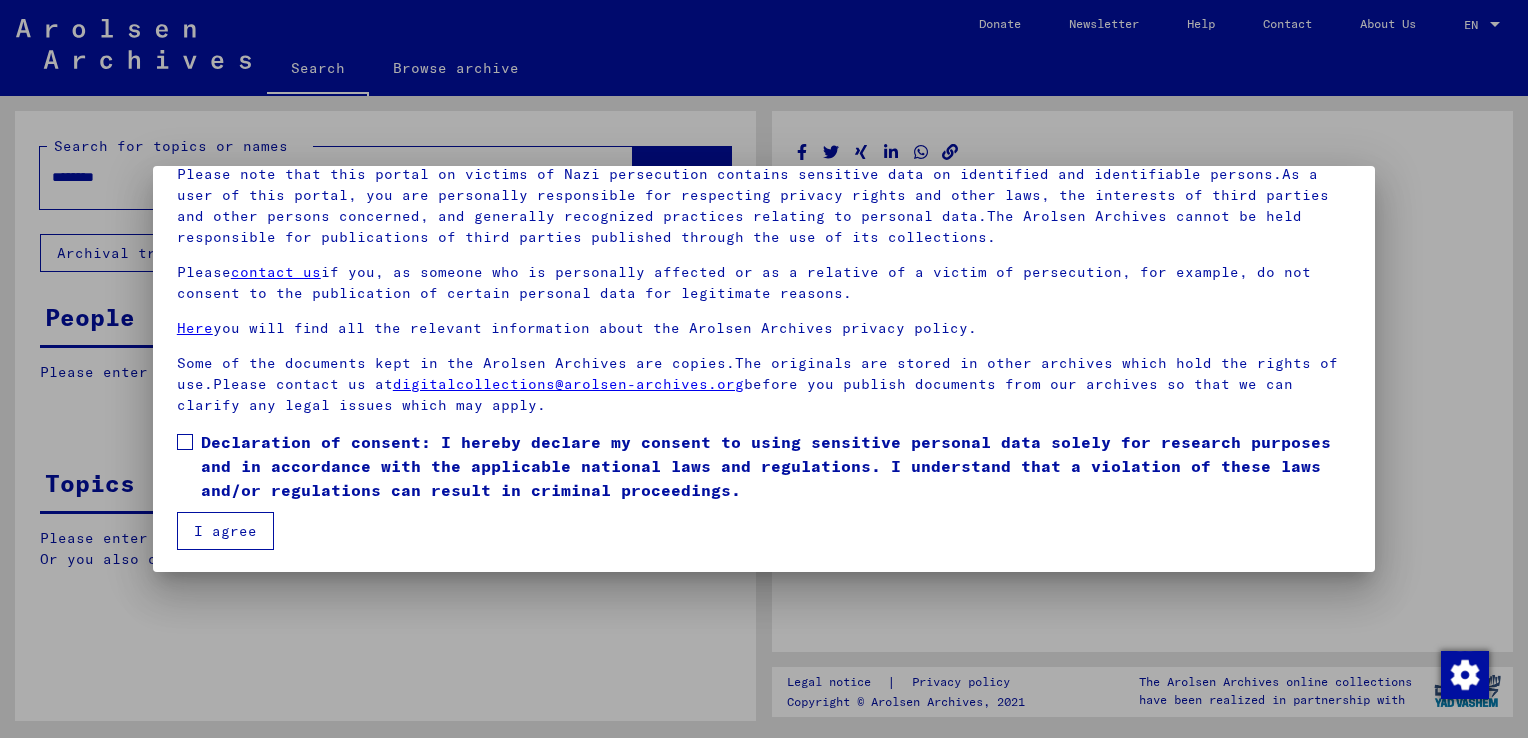 scroll, scrollTop: 149, scrollLeft: 0, axis: vertical 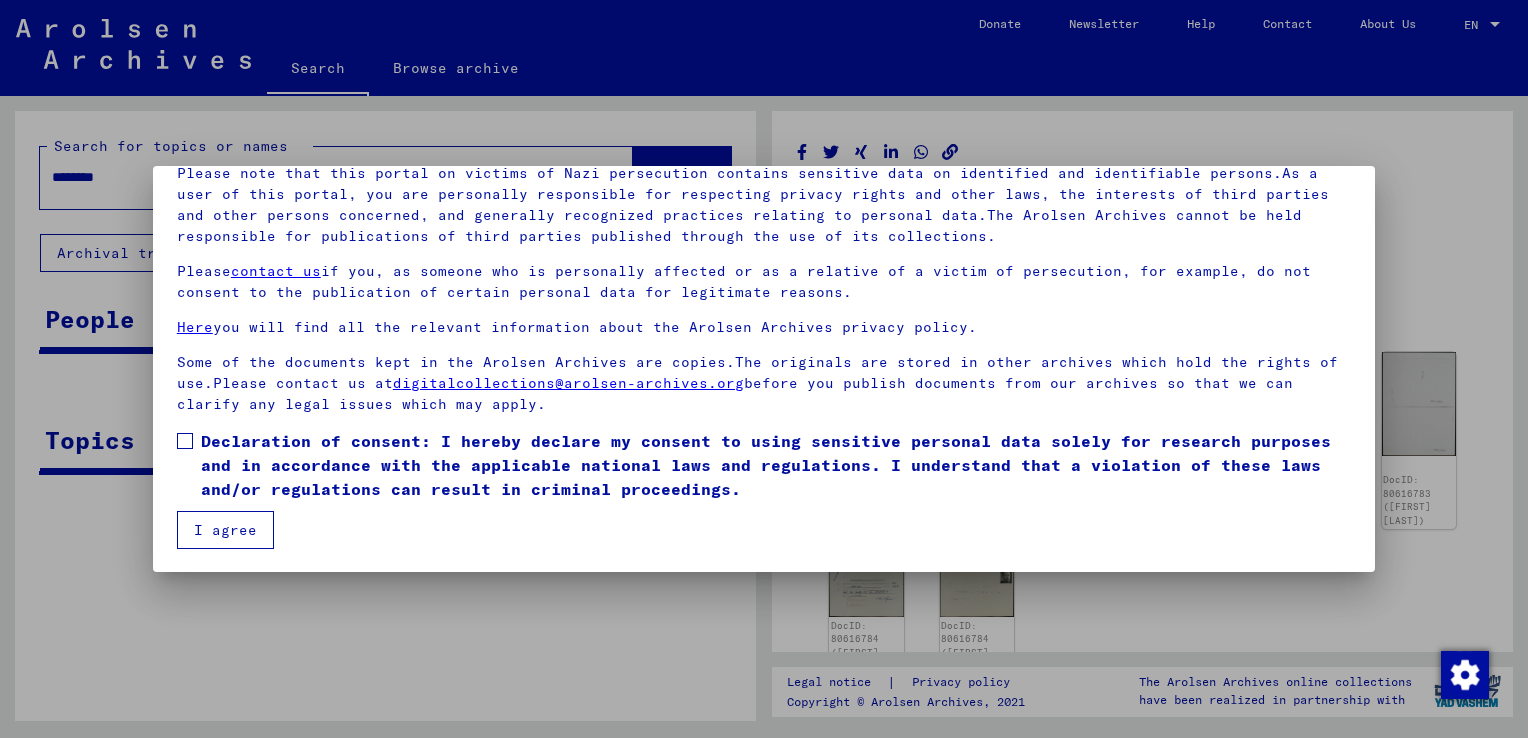 click at bounding box center (185, 441) 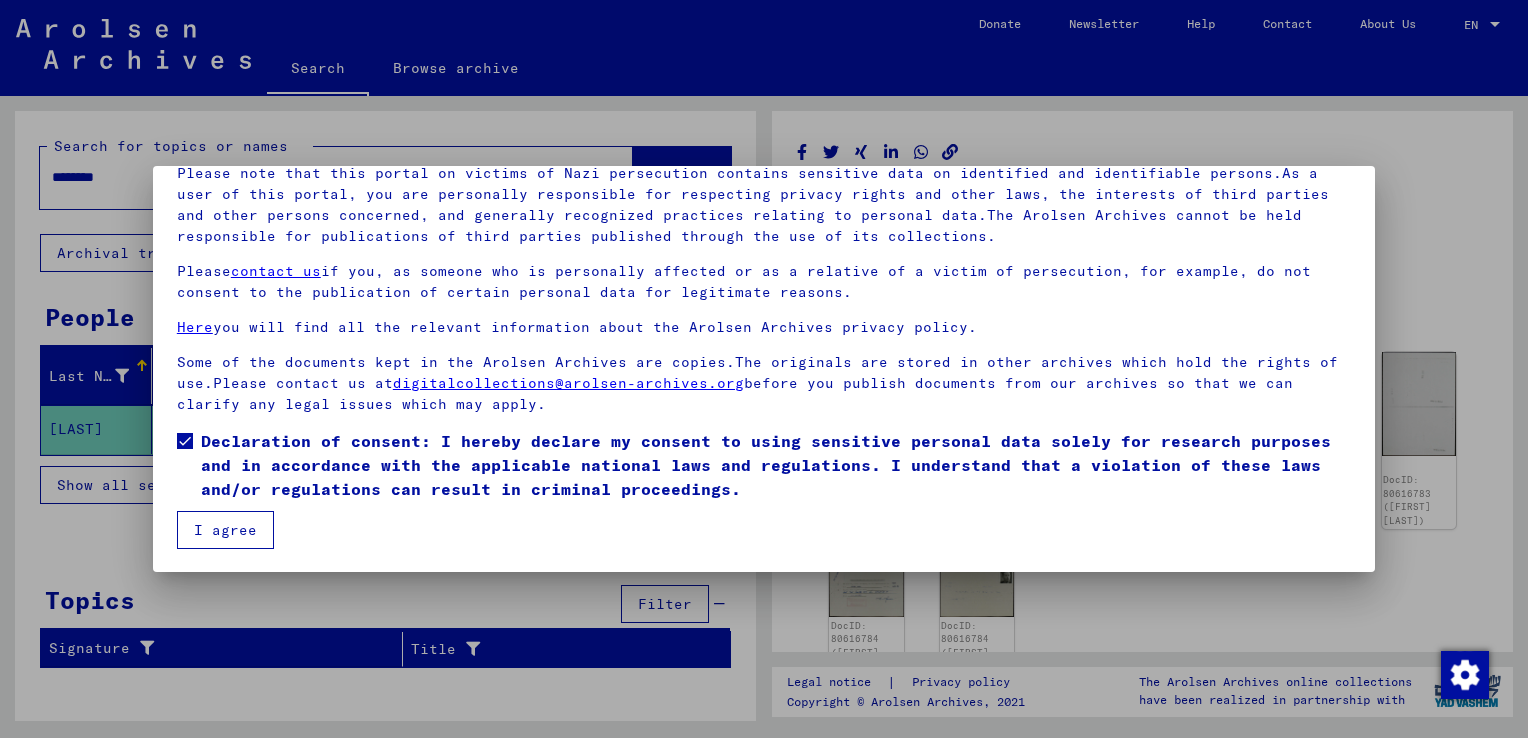 click on "I agree" at bounding box center (225, 530) 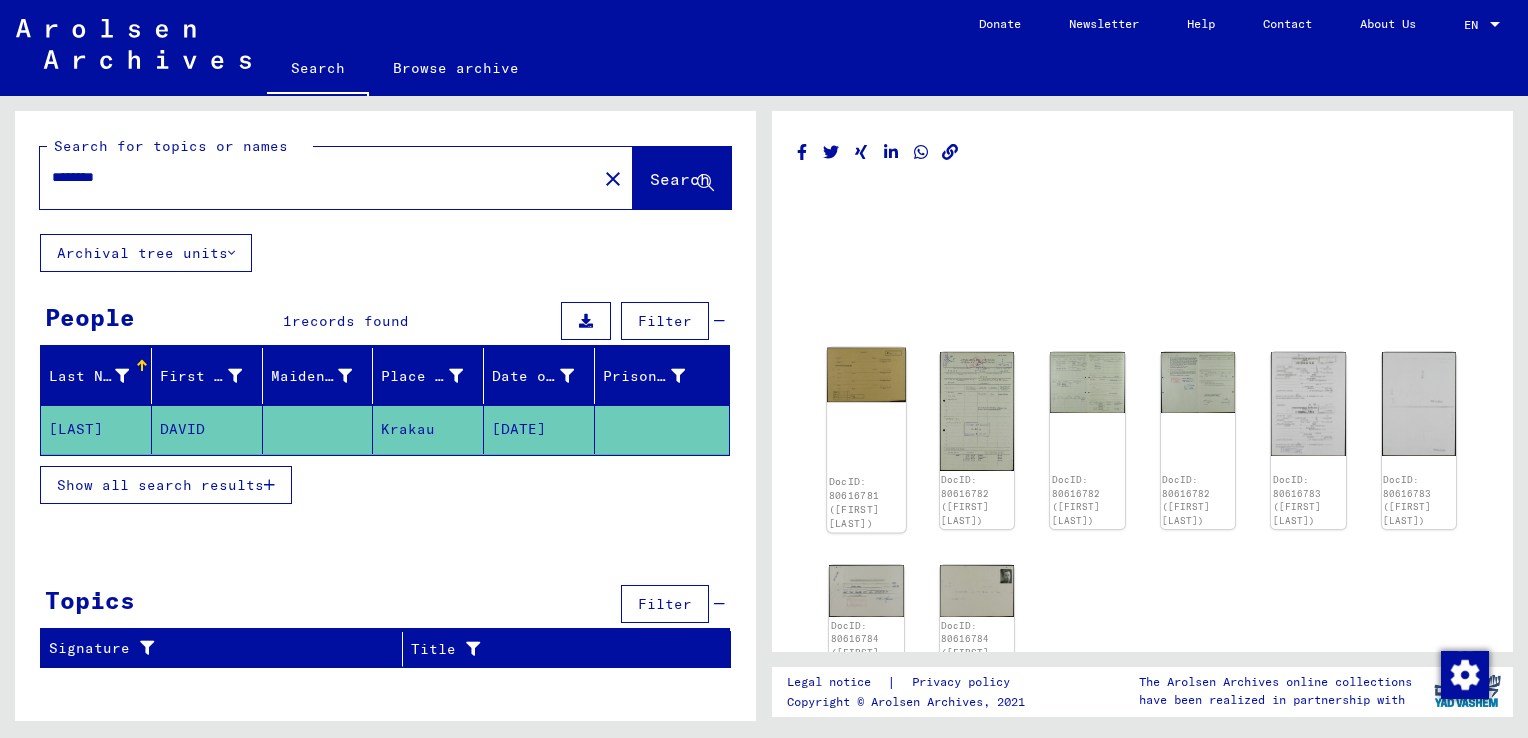 click 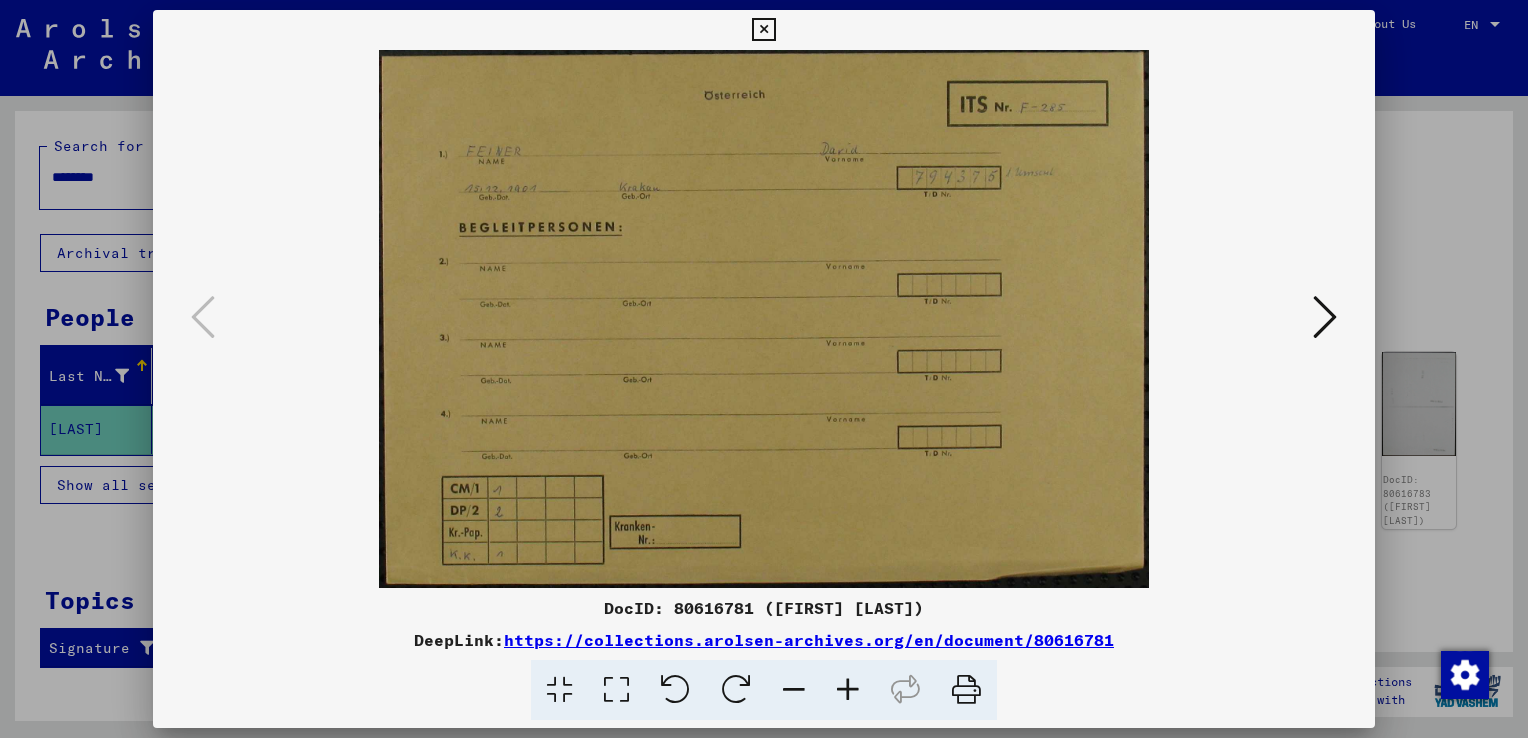 click at bounding box center (848, 690) 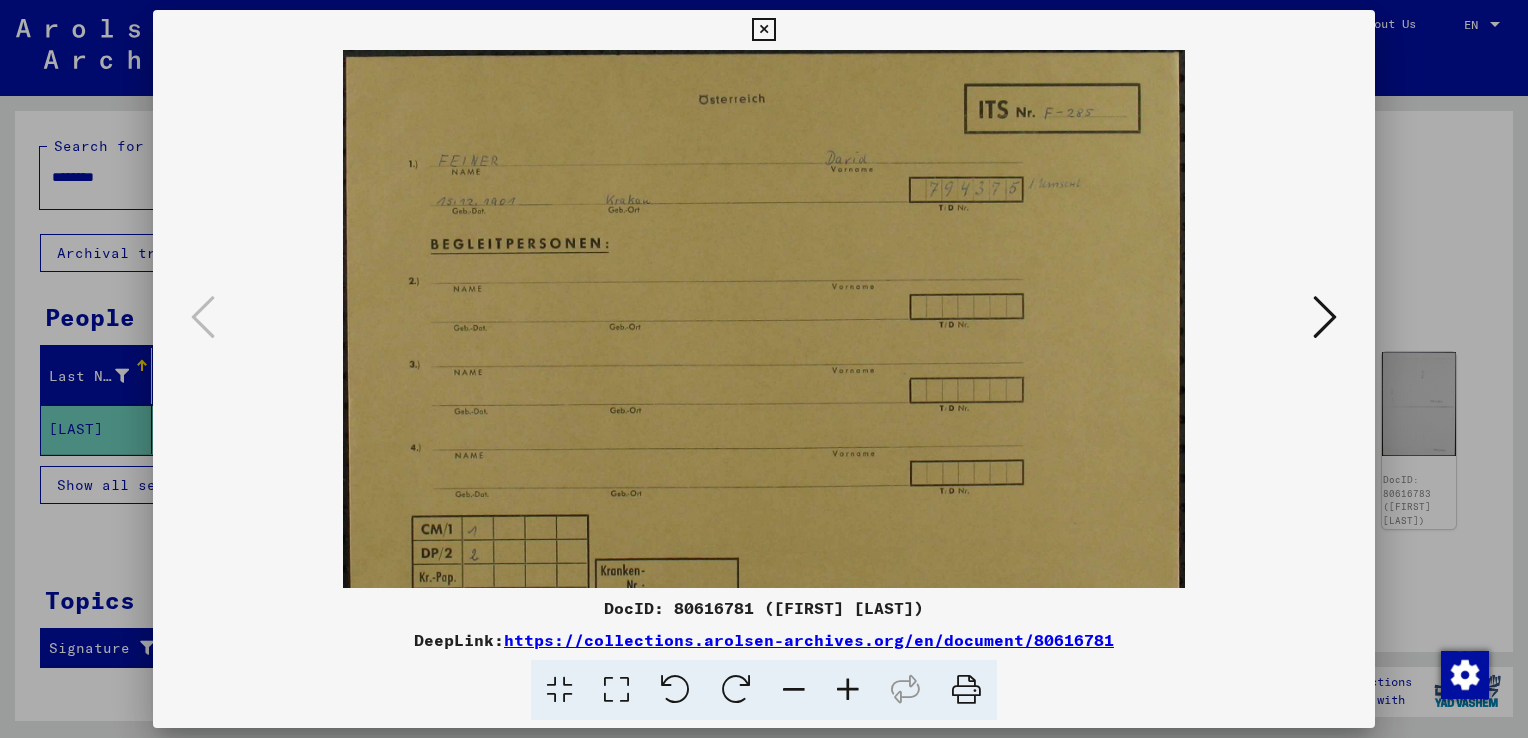 click at bounding box center (848, 690) 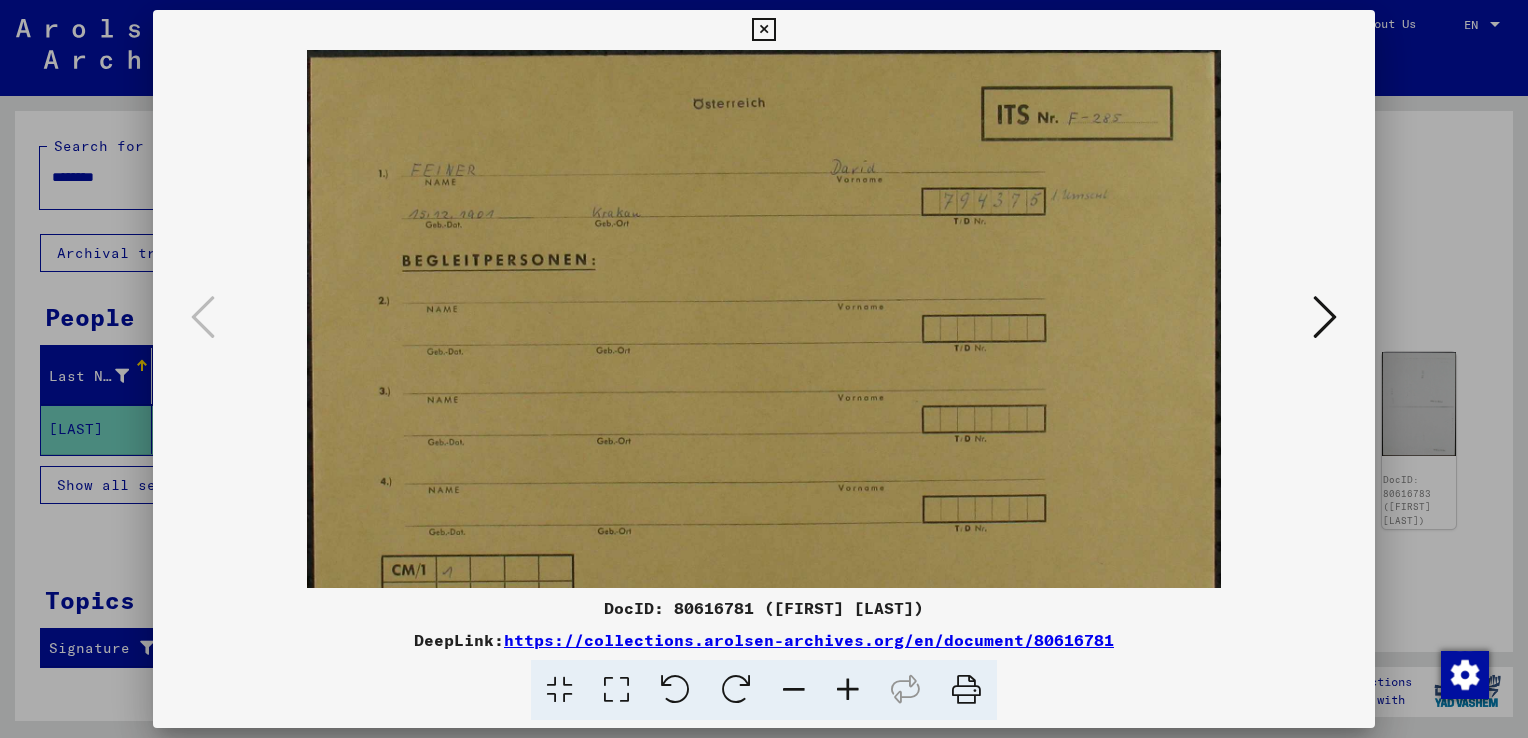 click at bounding box center [848, 690] 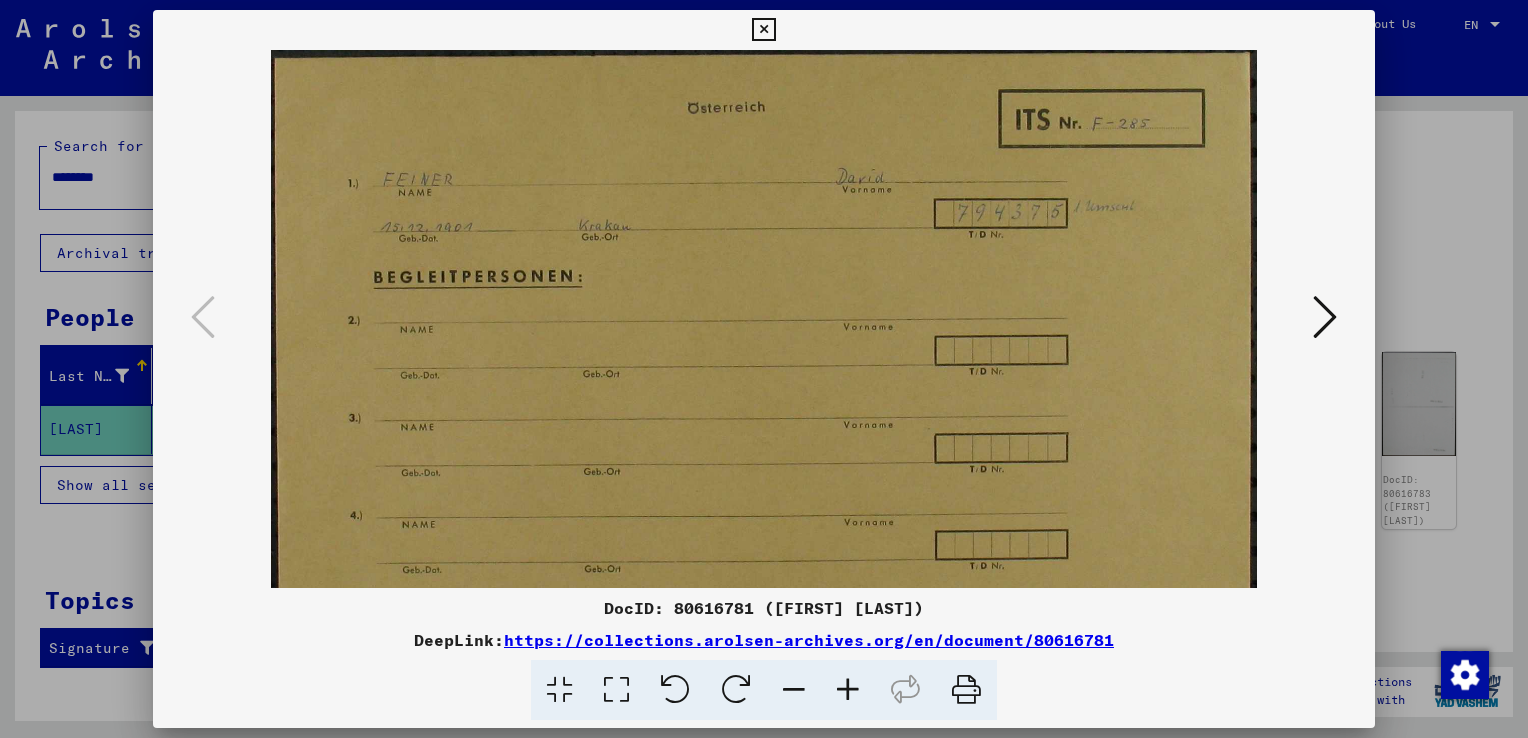 click at bounding box center (848, 690) 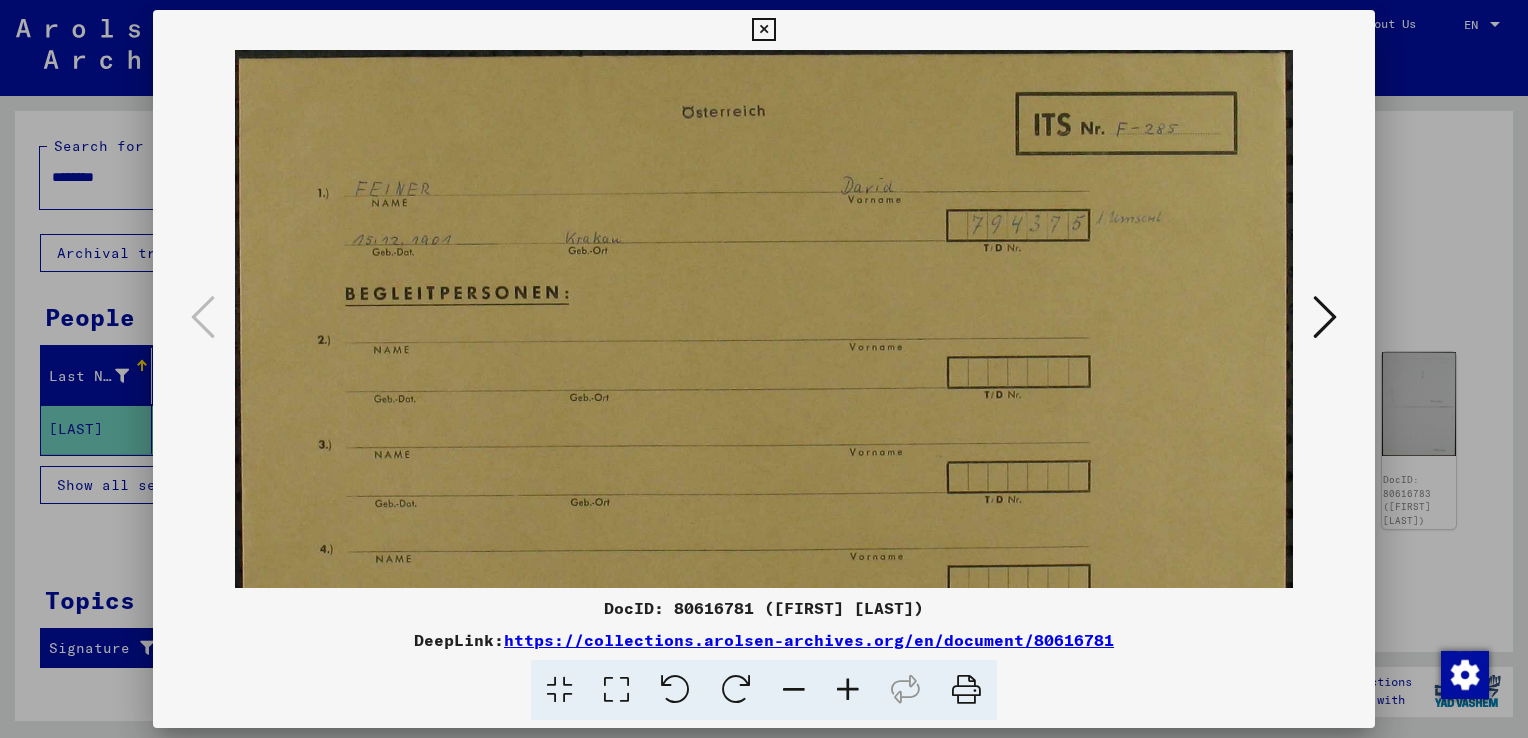 click at bounding box center (848, 690) 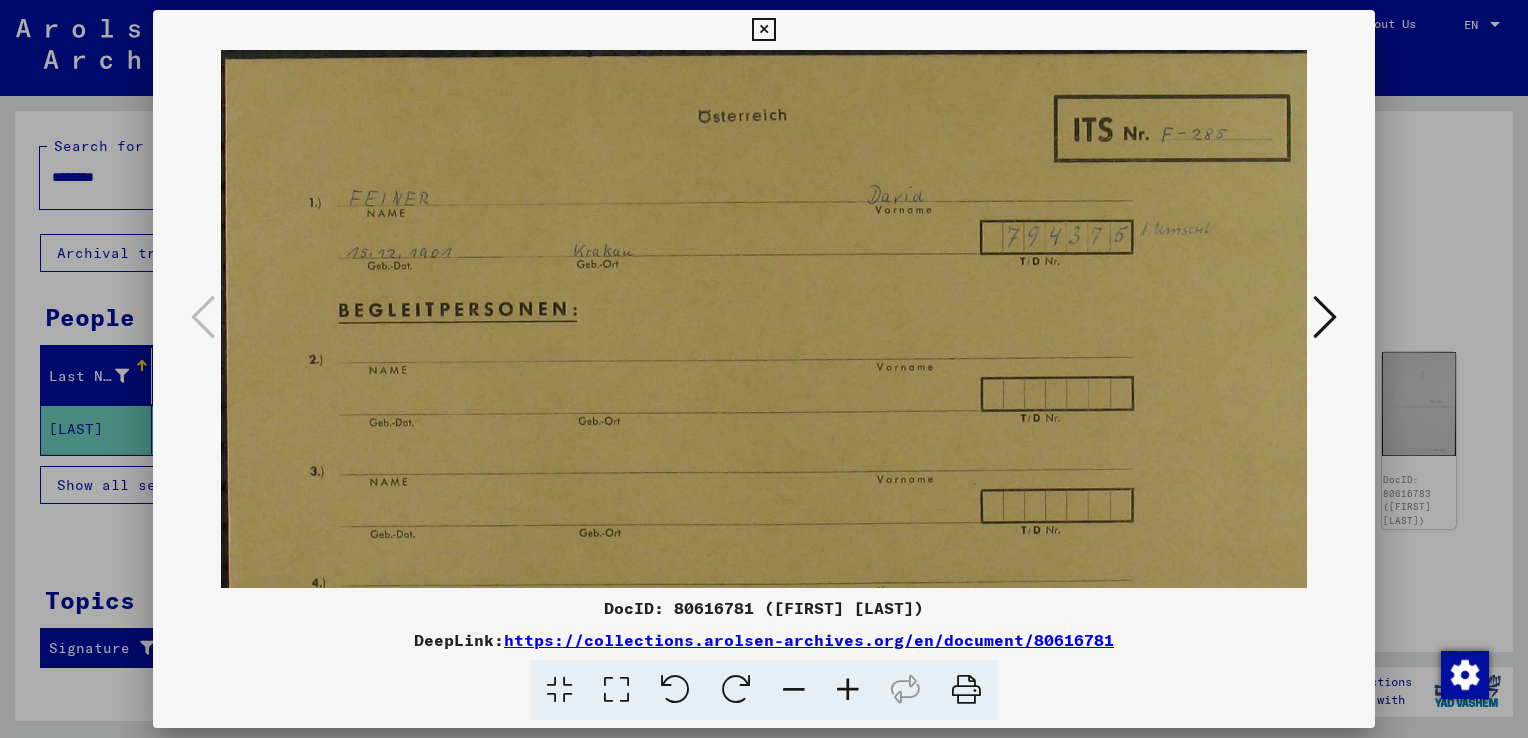 click at bounding box center (1325, 317) 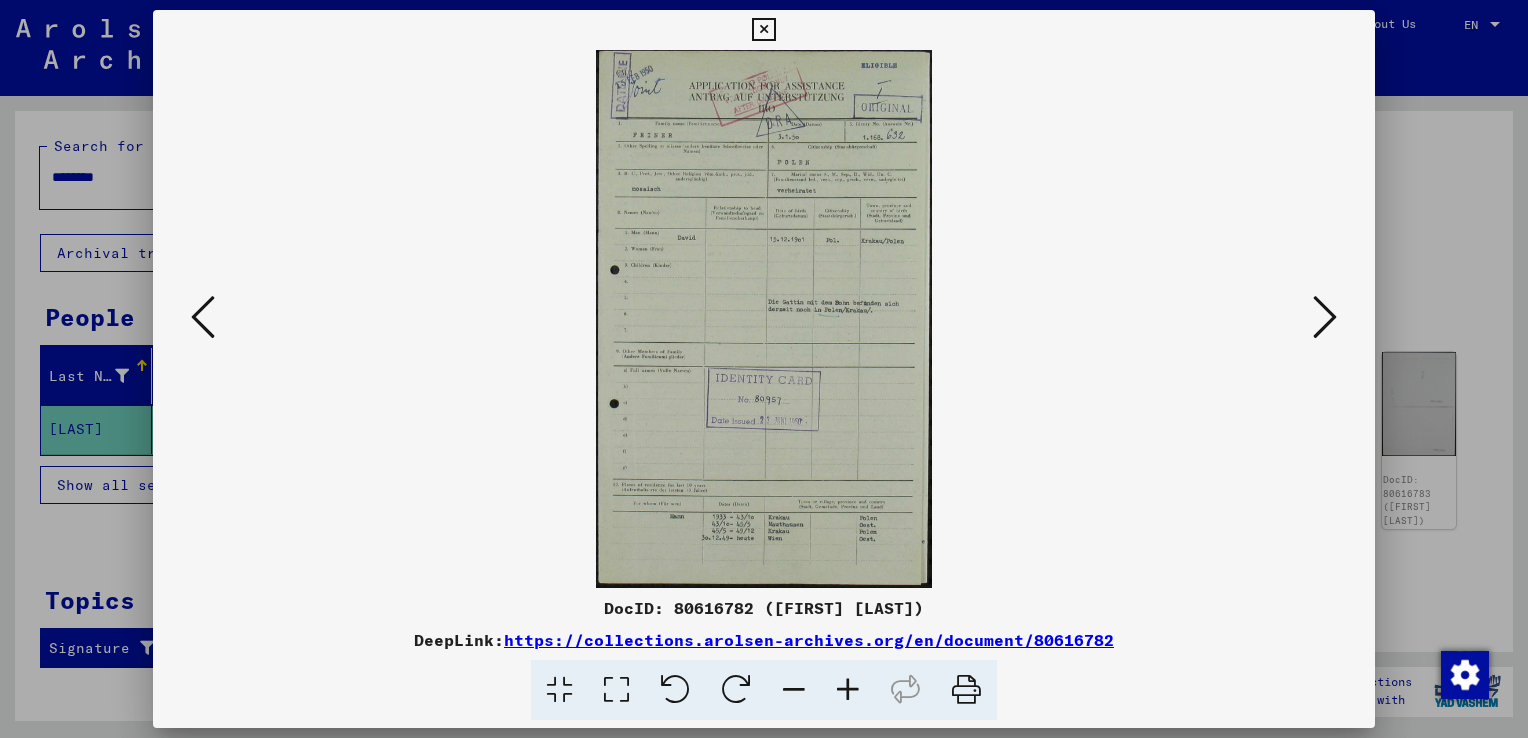 click at bounding box center [848, 690] 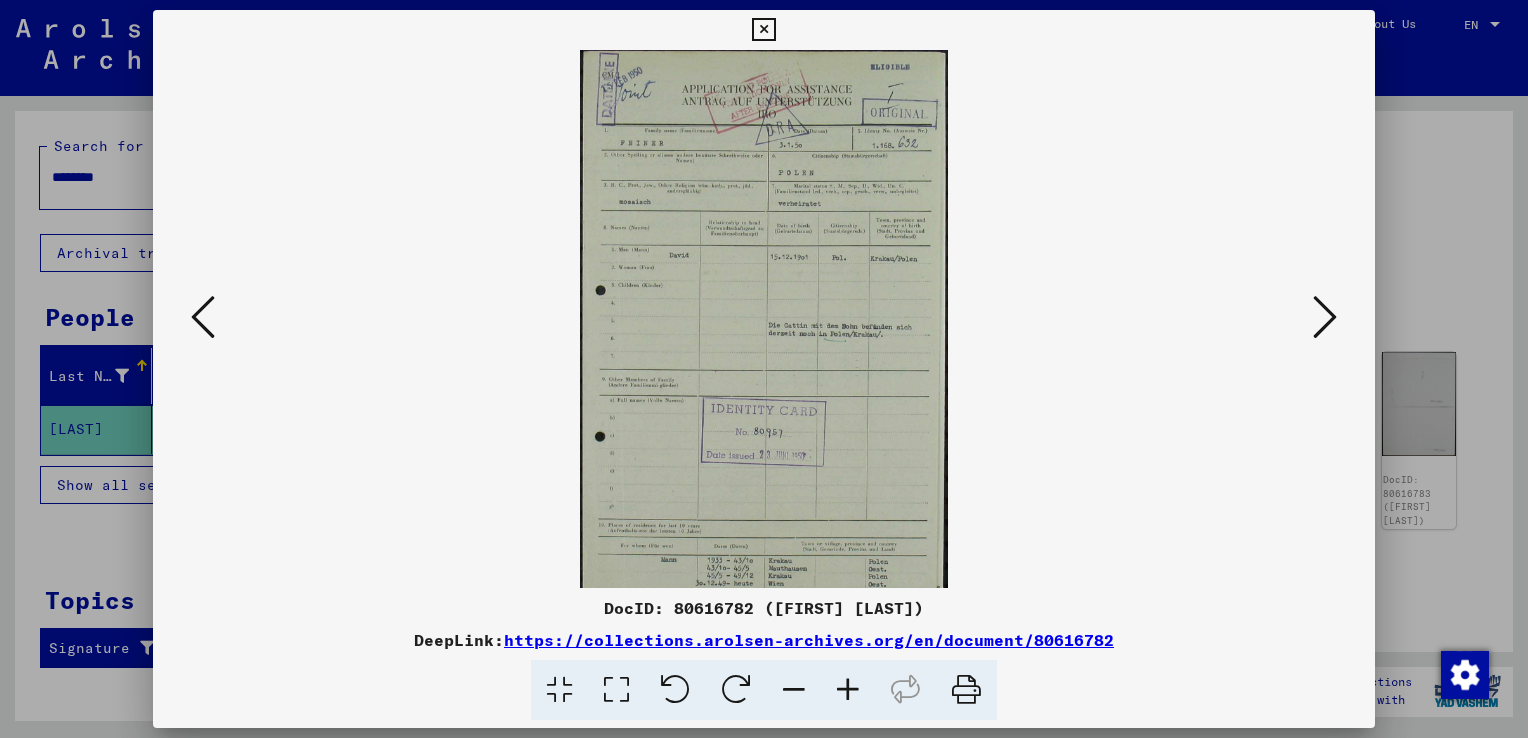 click at bounding box center [848, 690] 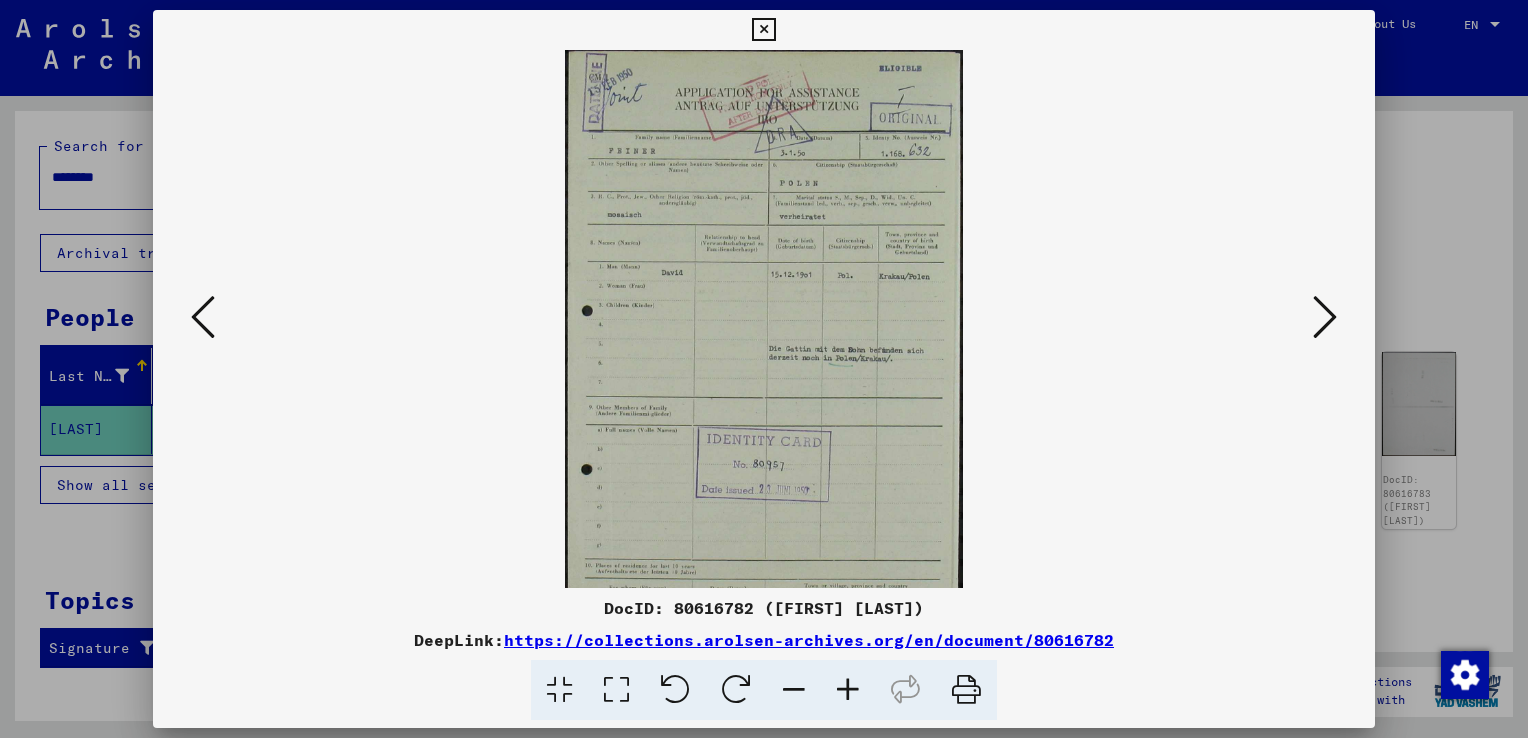 click at bounding box center [848, 690] 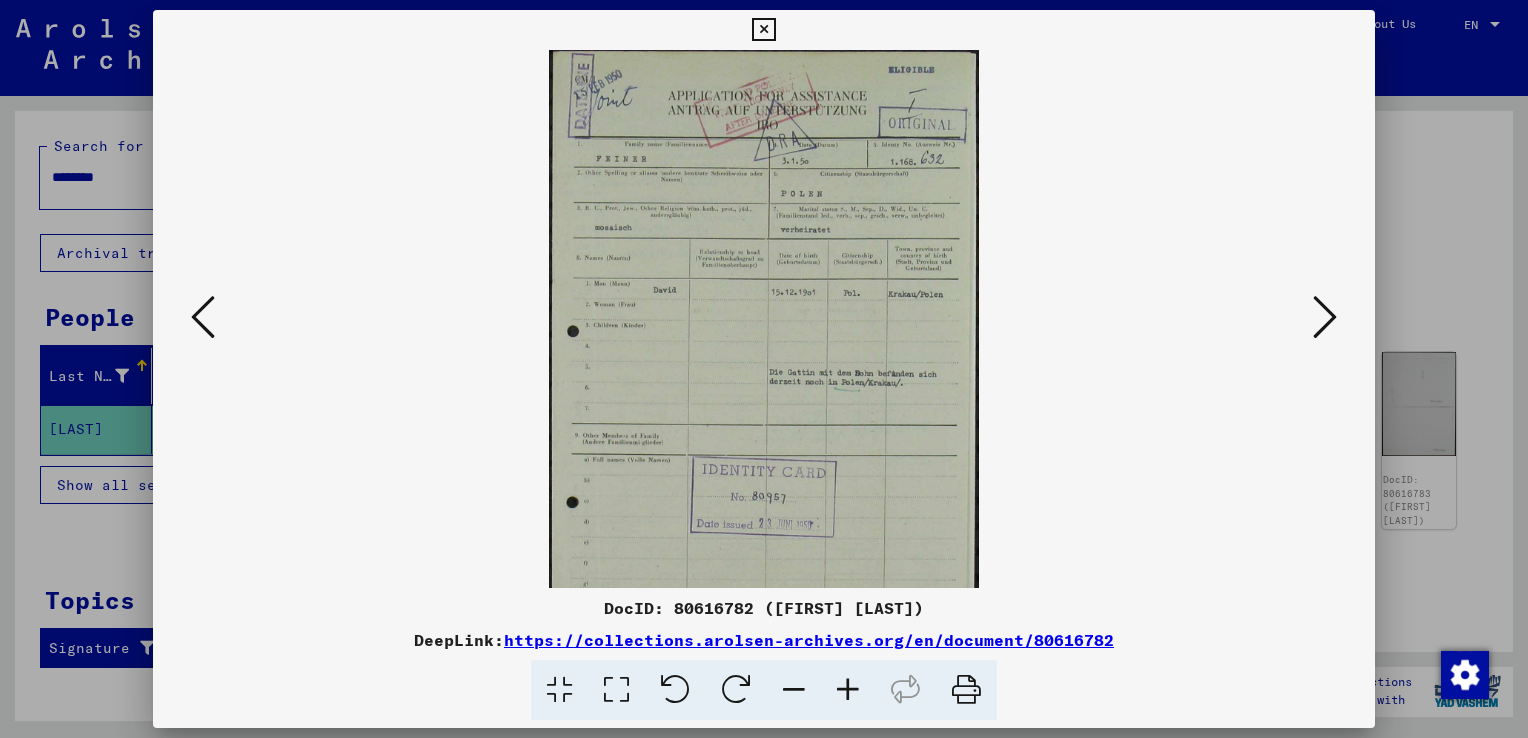 click at bounding box center (848, 690) 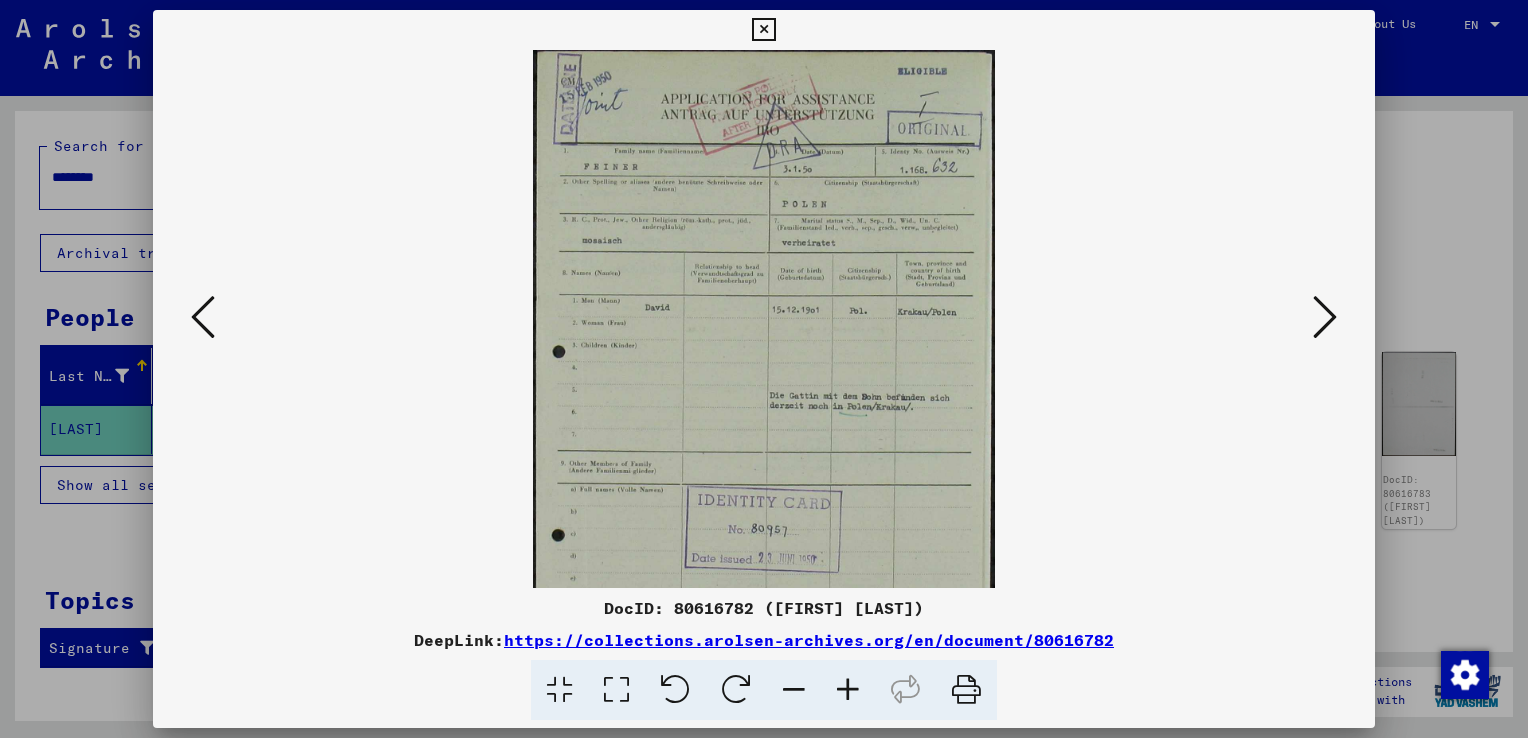 click at bounding box center [848, 690] 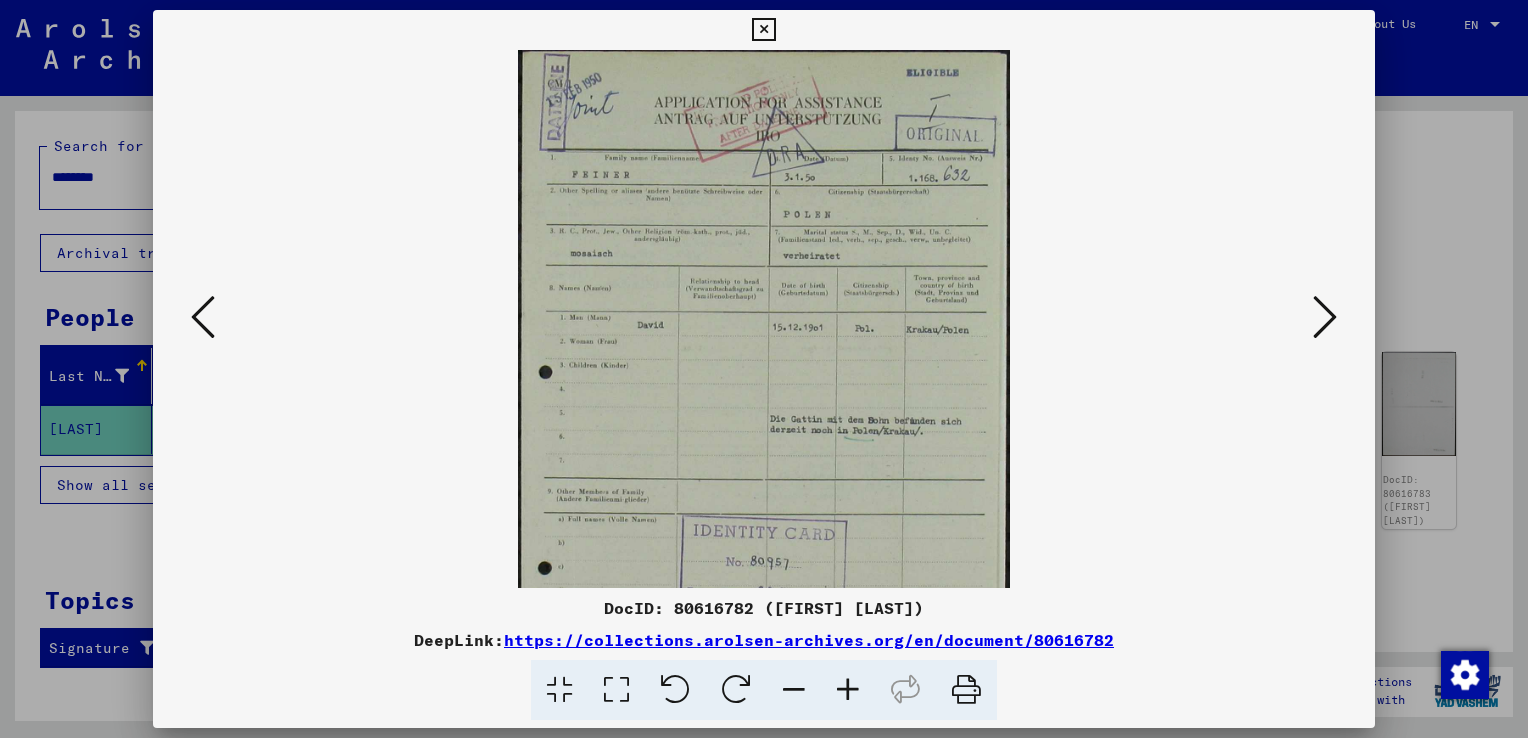 click at bounding box center [848, 690] 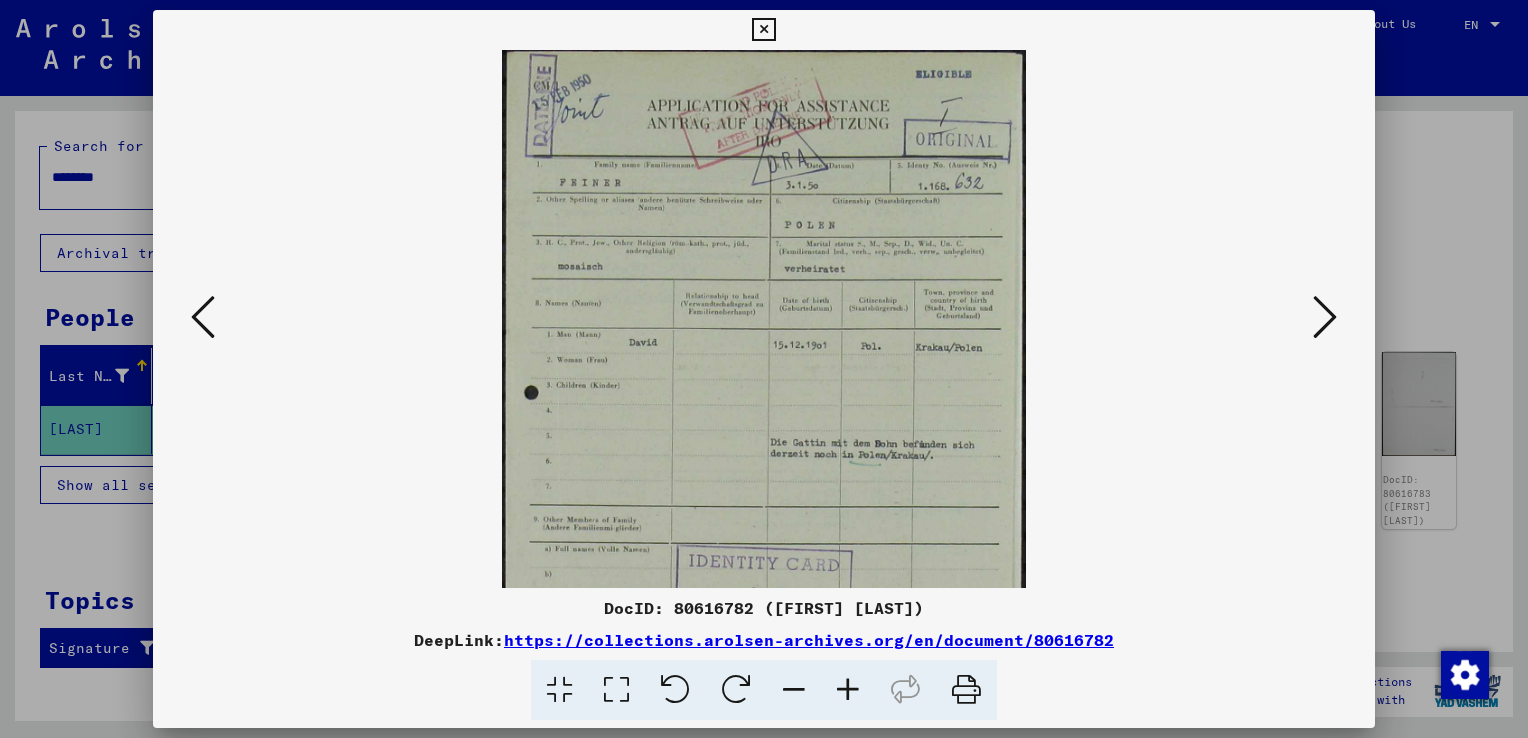 click at bounding box center [848, 690] 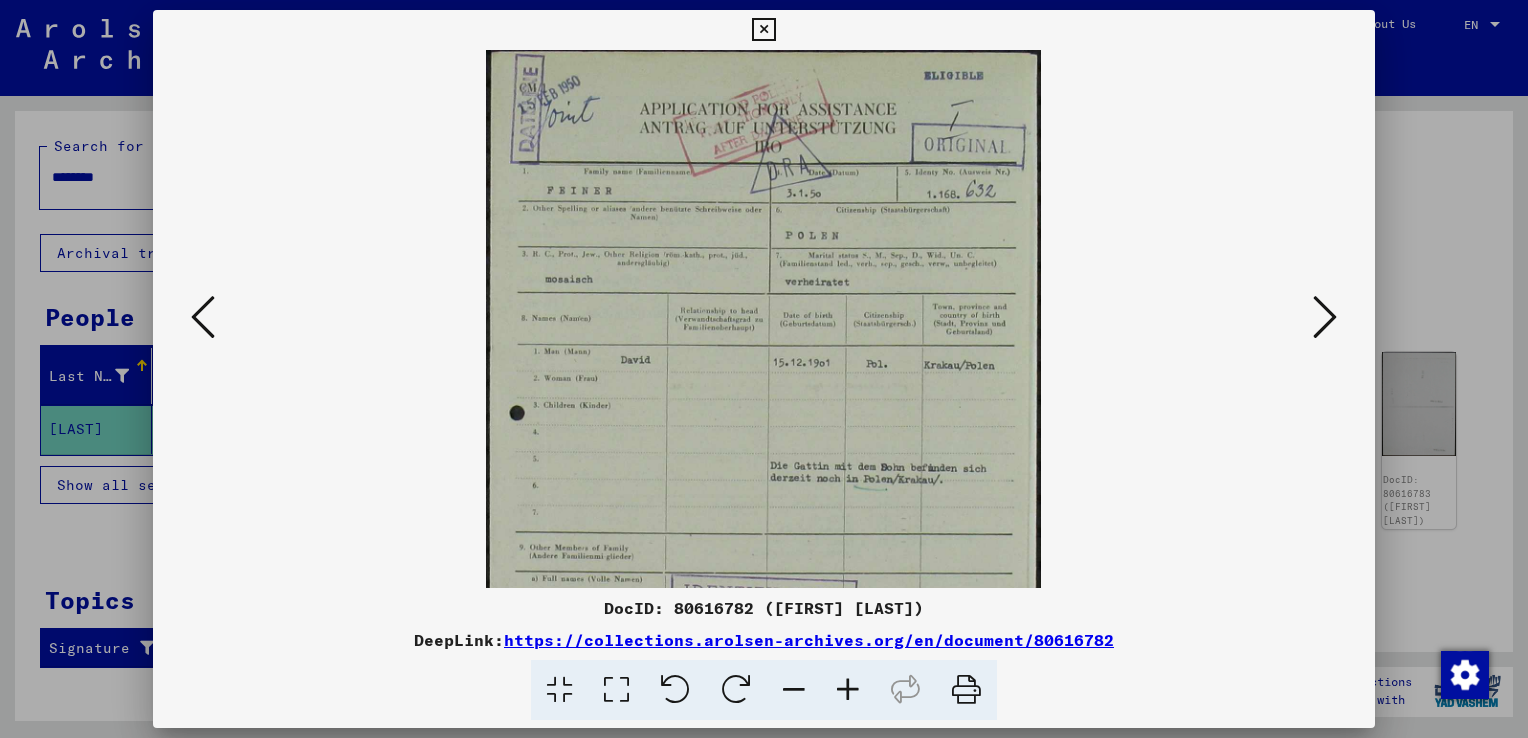 click at bounding box center (848, 690) 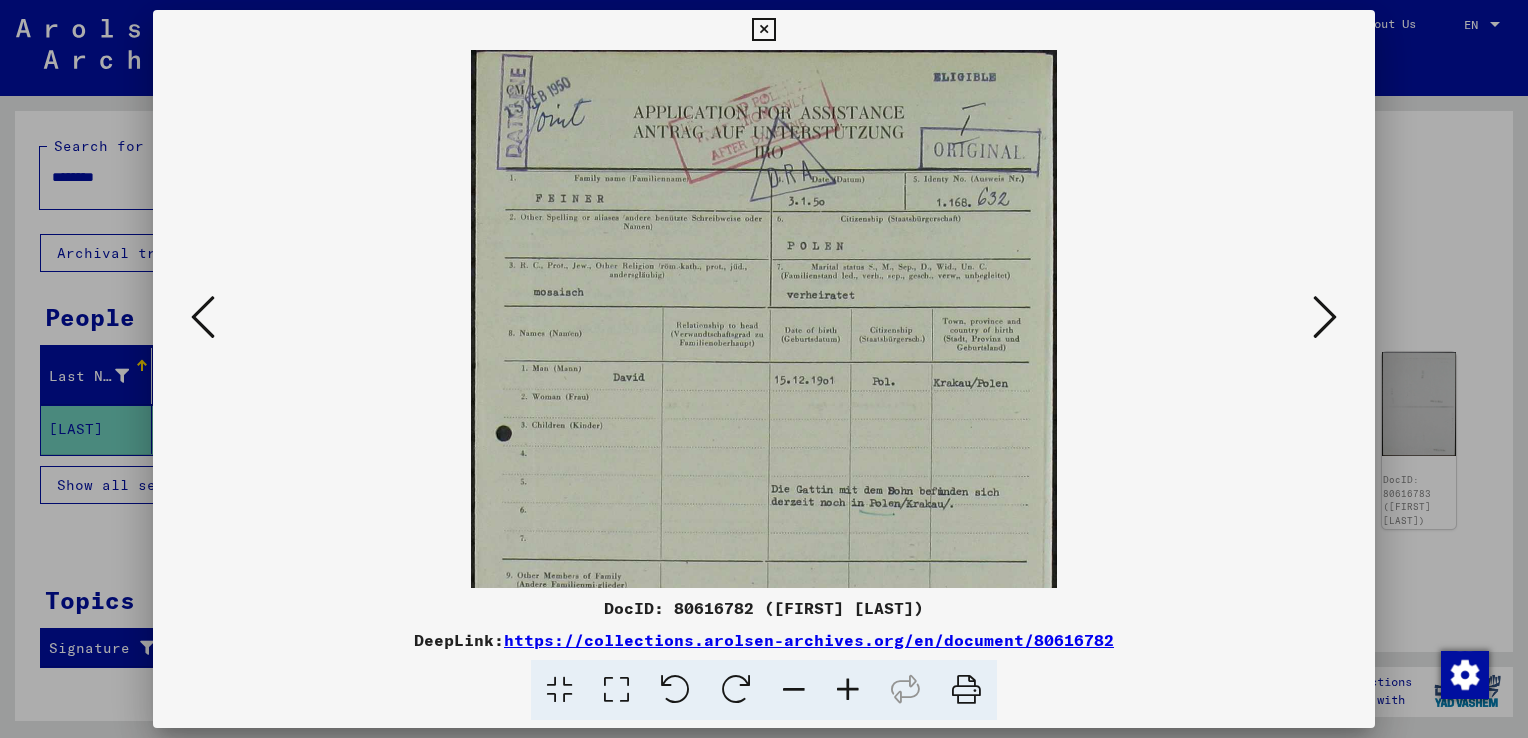 click at bounding box center [848, 690] 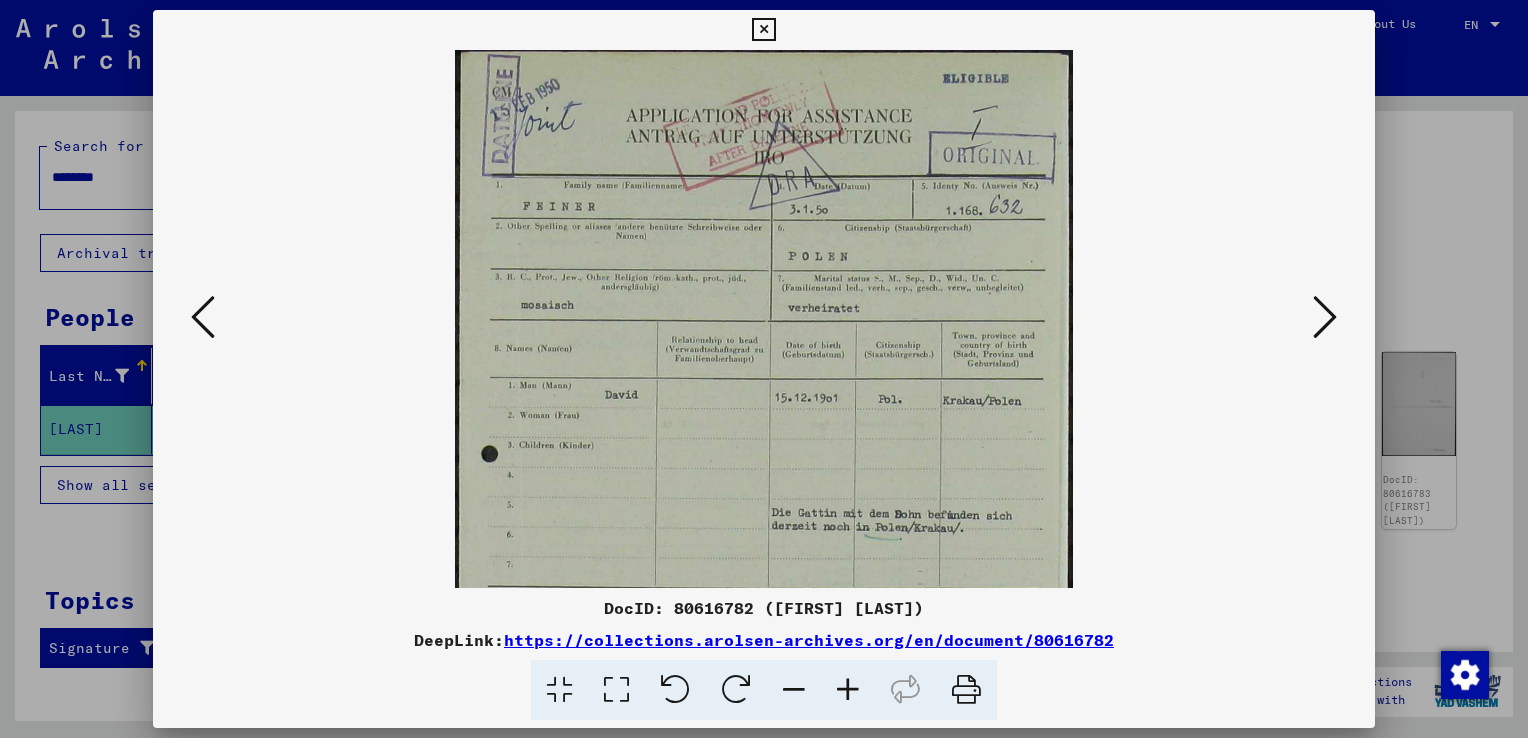 click at bounding box center (848, 690) 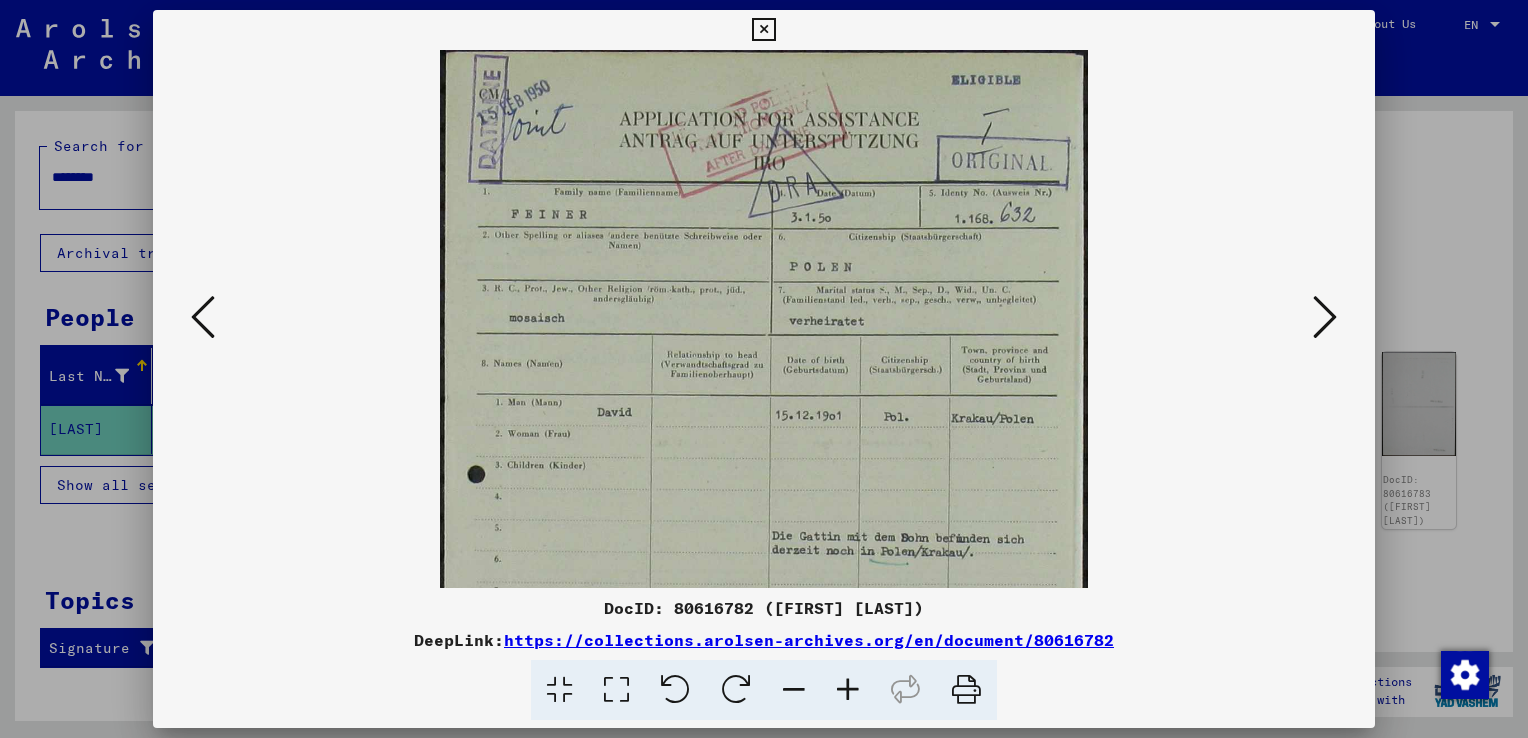 click at bounding box center [848, 690] 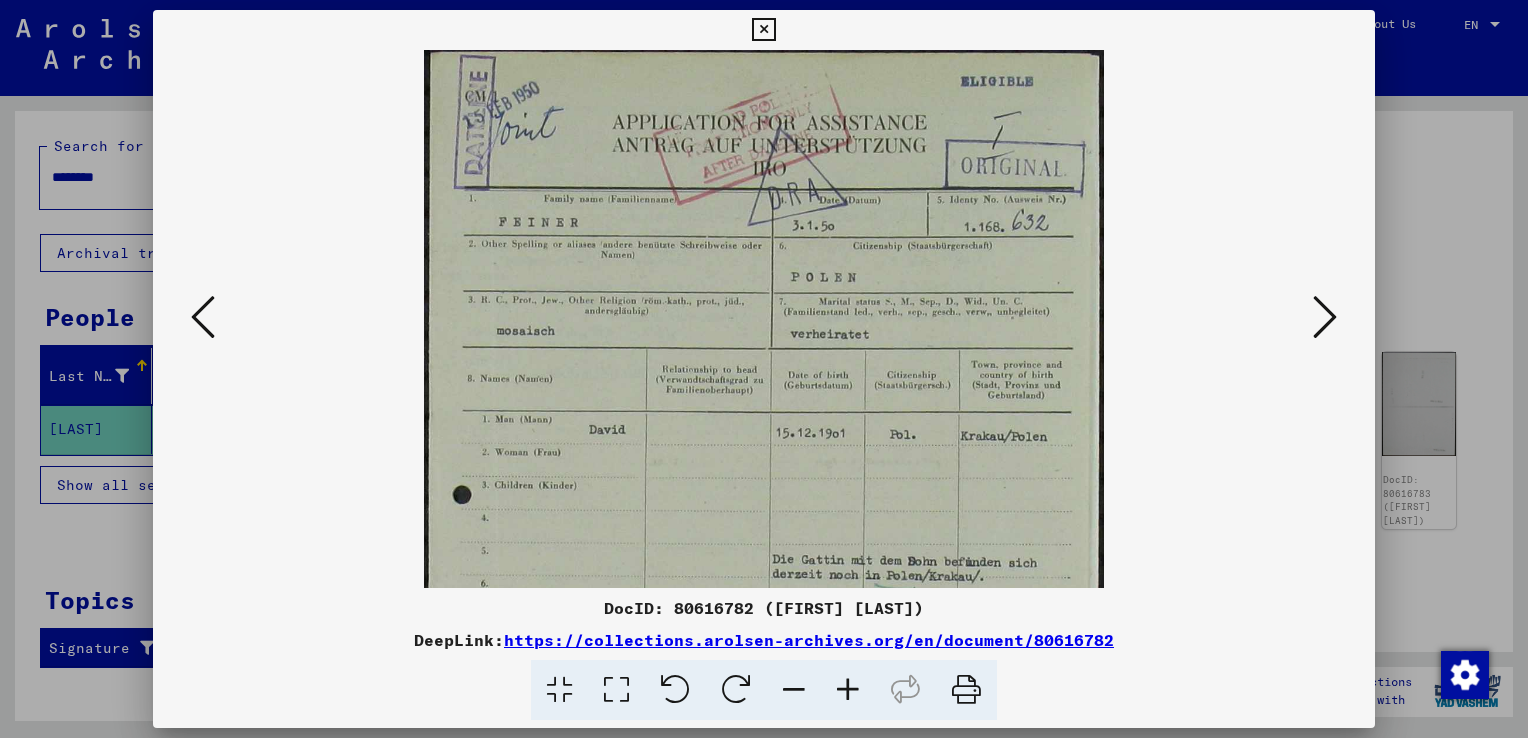 click at bounding box center (848, 690) 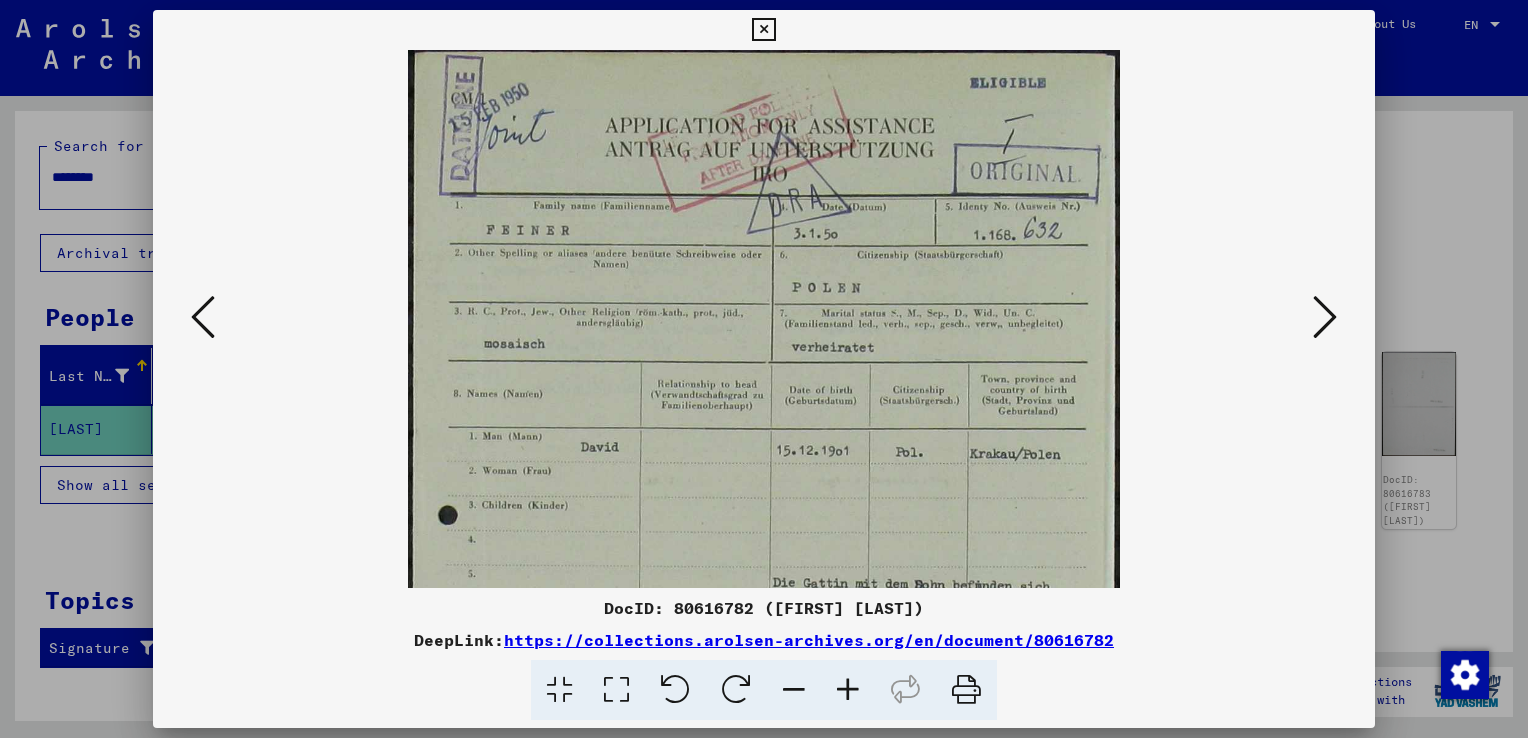 click at bounding box center (848, 690) 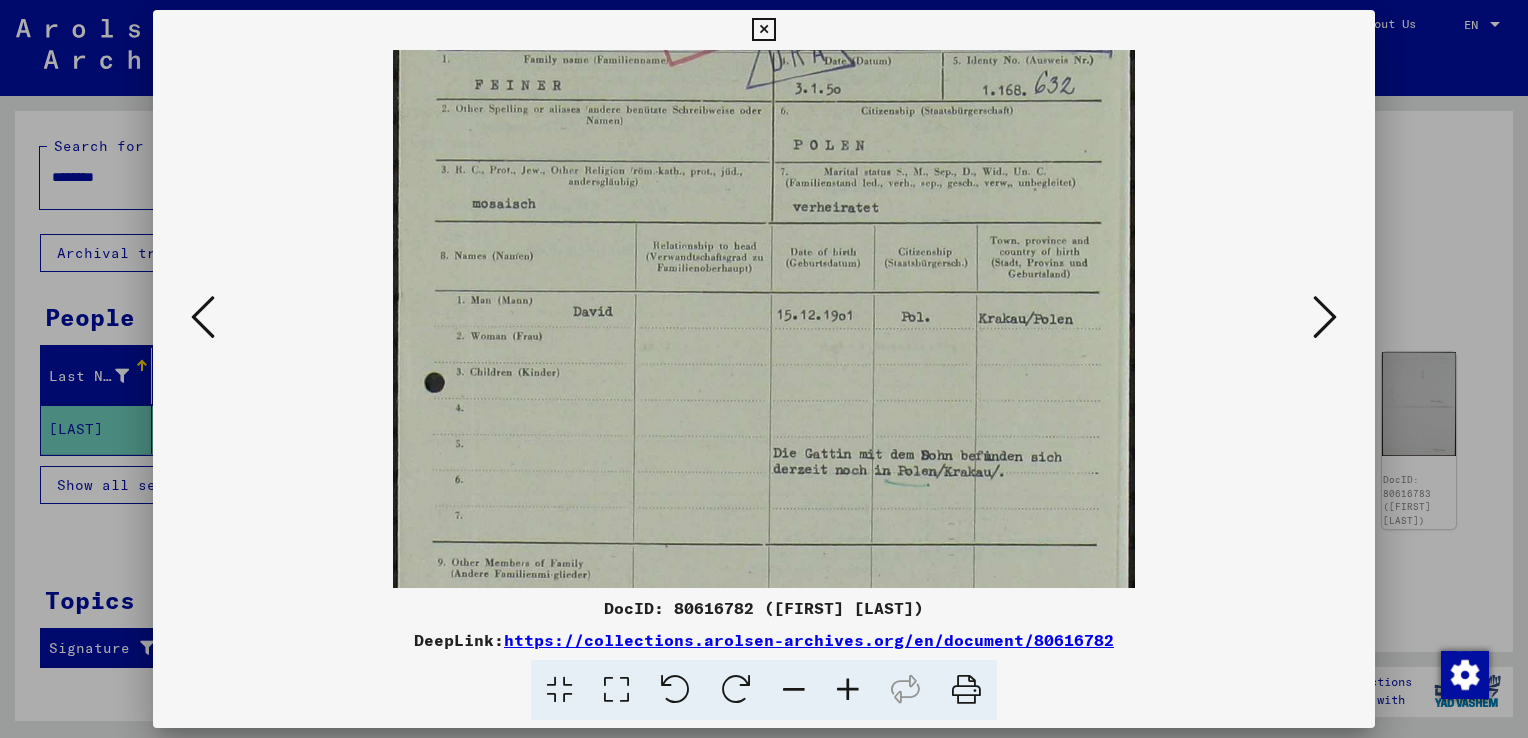 scroll, scrollTop: 154, scrollLeft: 0, axis: vertical 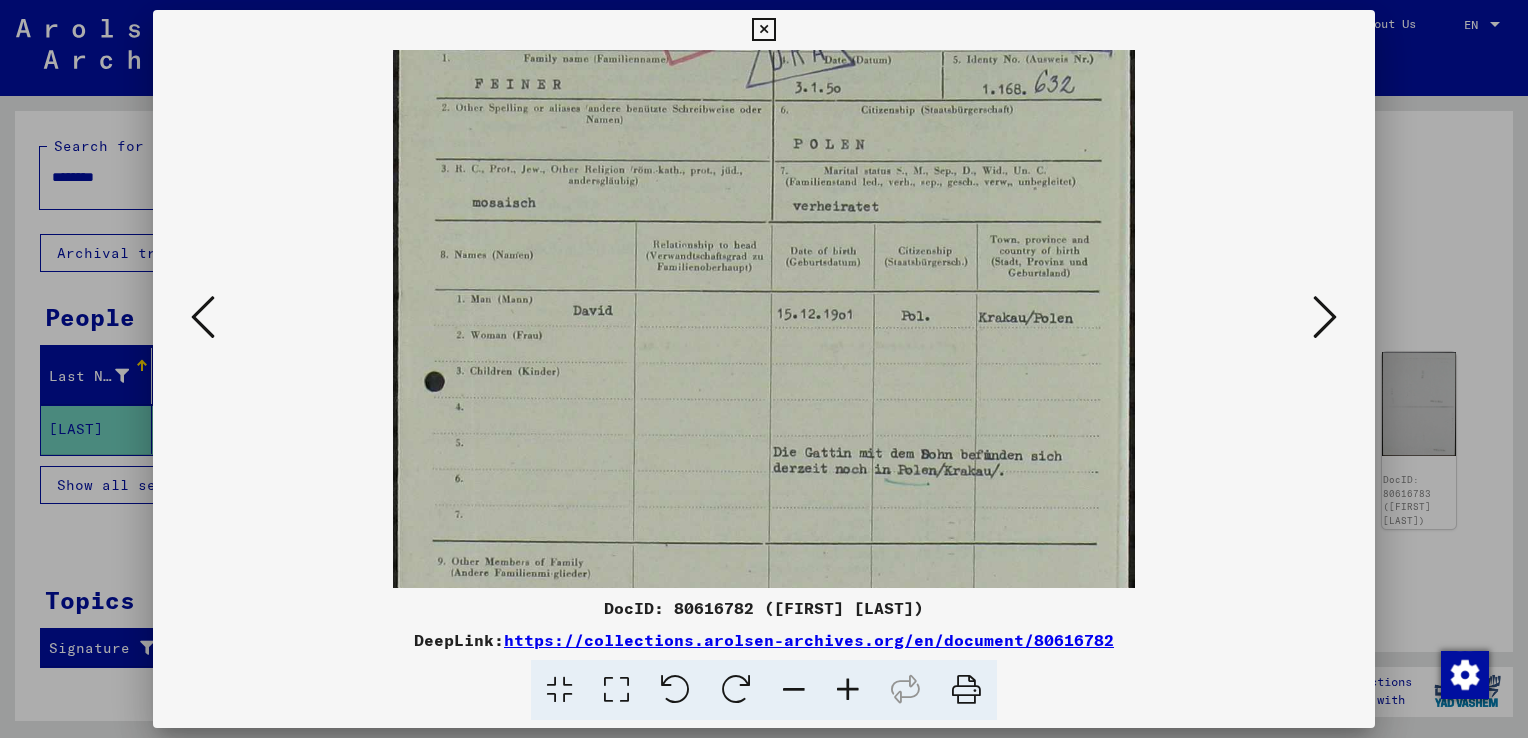 drag, startPoint x: 1026, startPoint y: 493, endPoint x: 1021, endPoint y: 341, distance: 152.08221 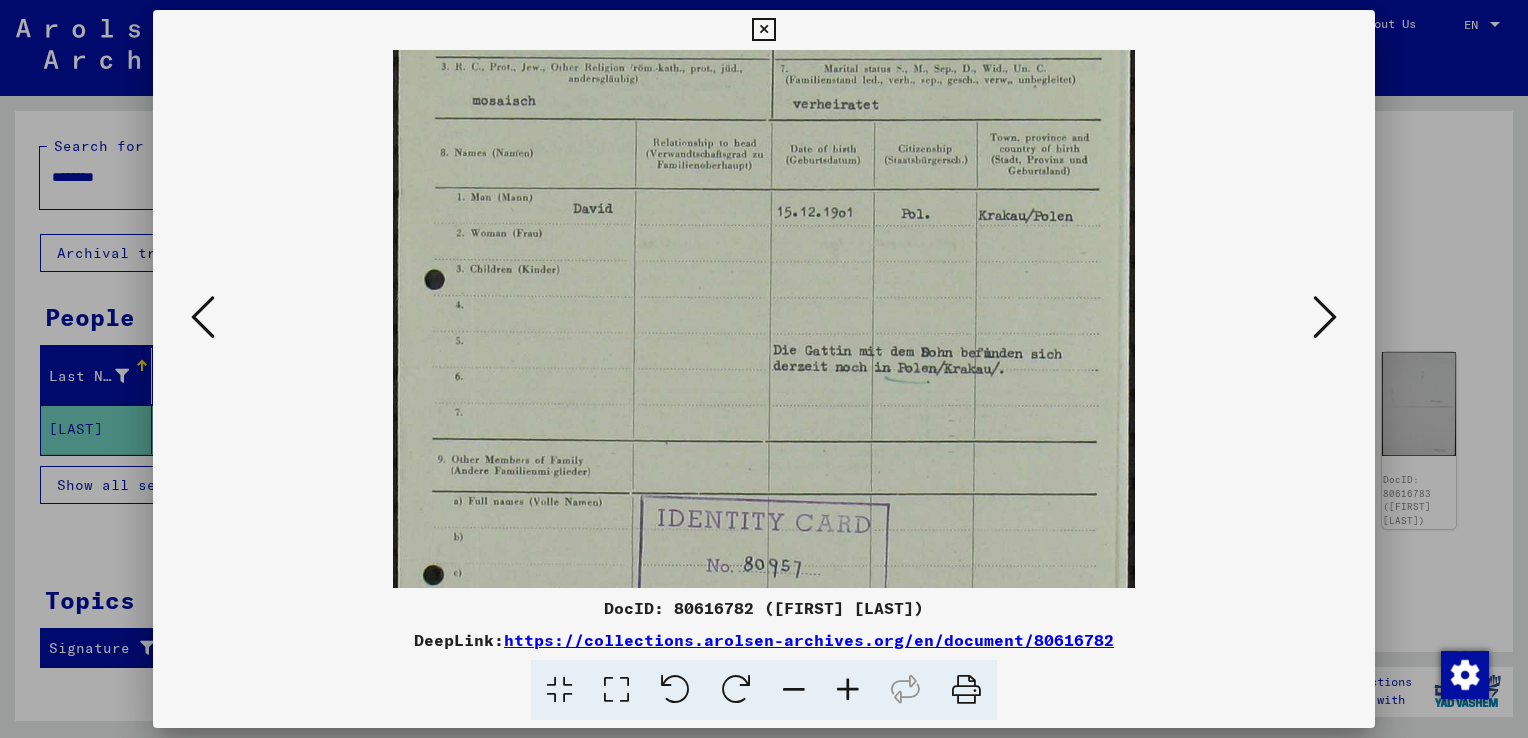 scroll, scrollTop: 272, scrollLeft: 0, axis: vertical 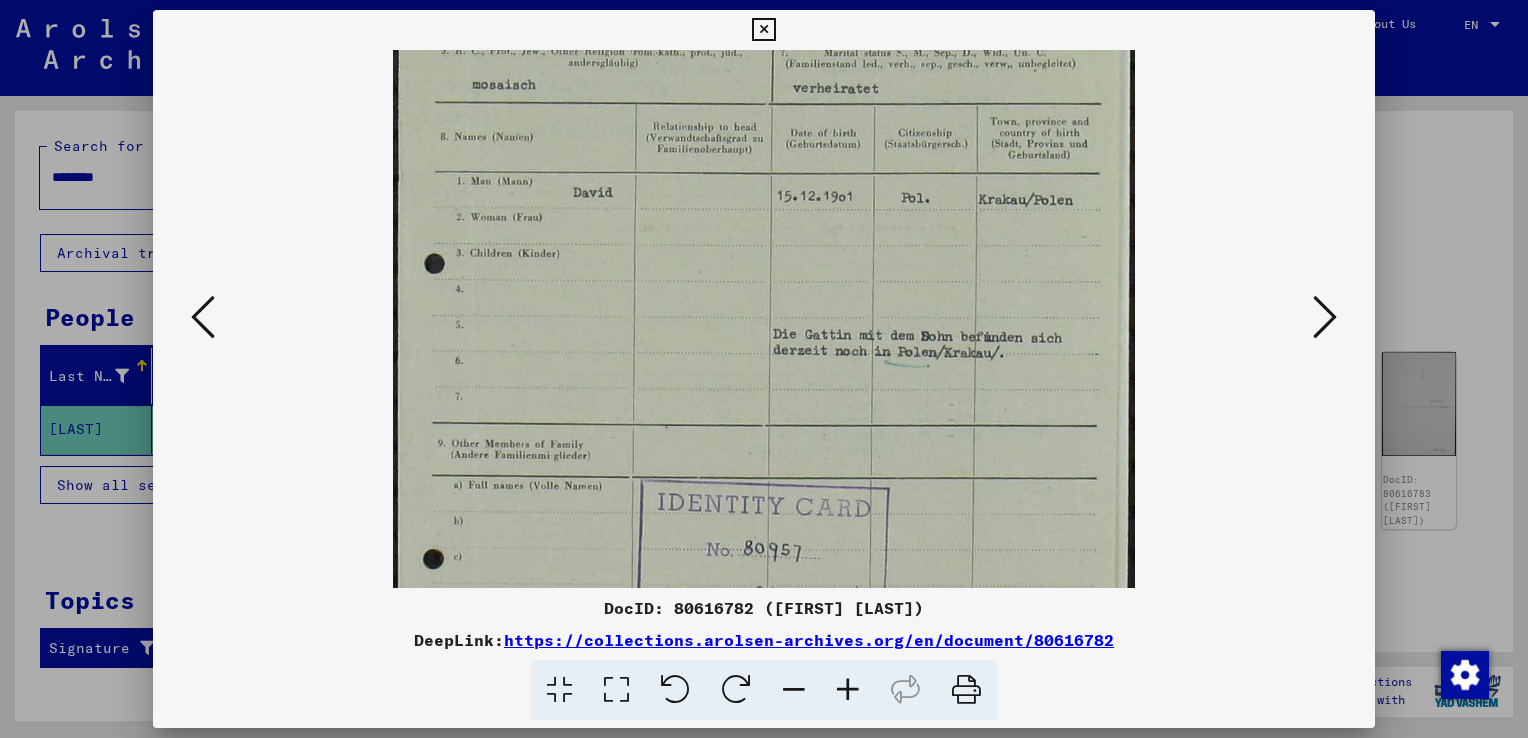 drag, startPoint x: 888, startPoint y: 411, endPoint x: 889, endPoint y: 296, distance: 115.00435 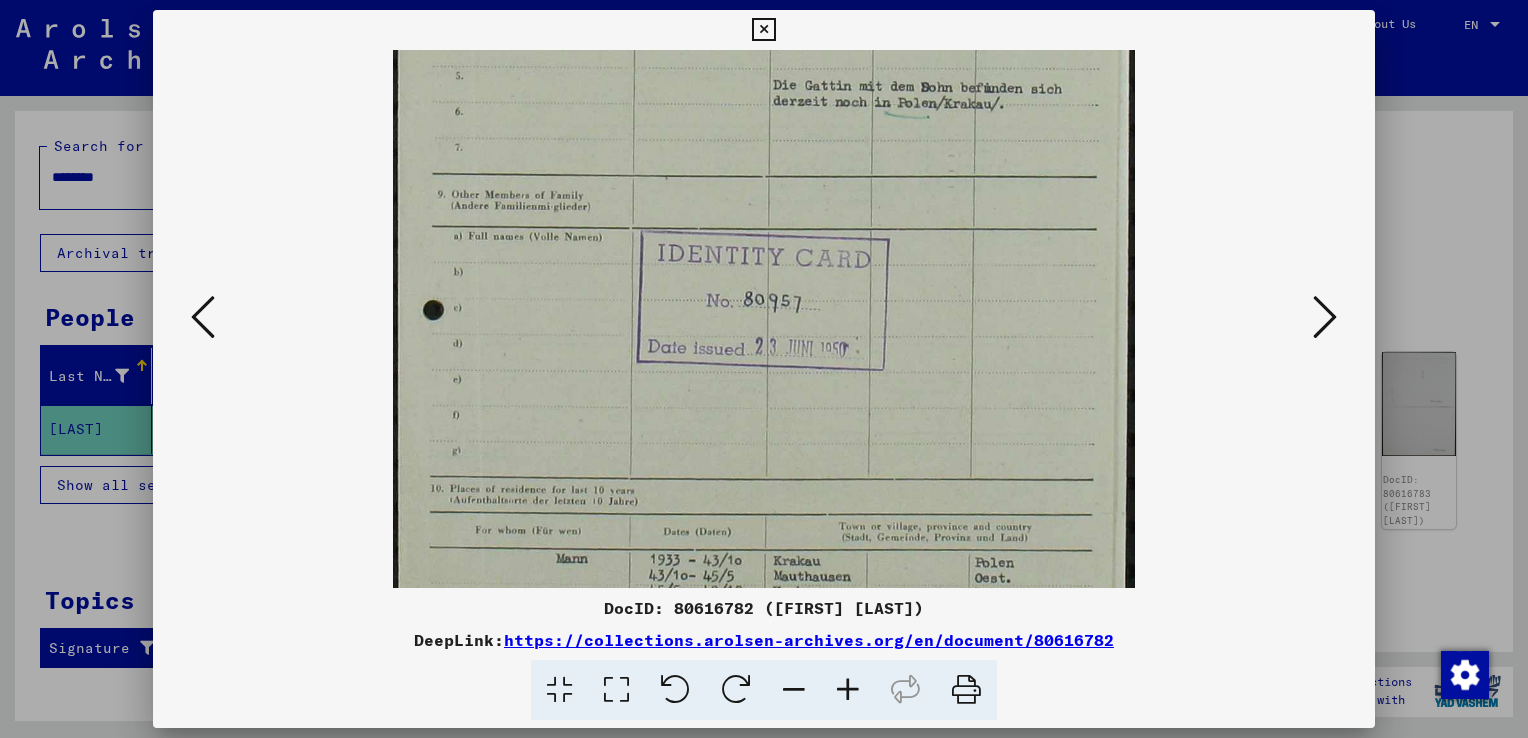 drag, startPoint x: 917, startPoint y: 492, endPoint x: 948, endPoint y: 253, distance: 241.00208 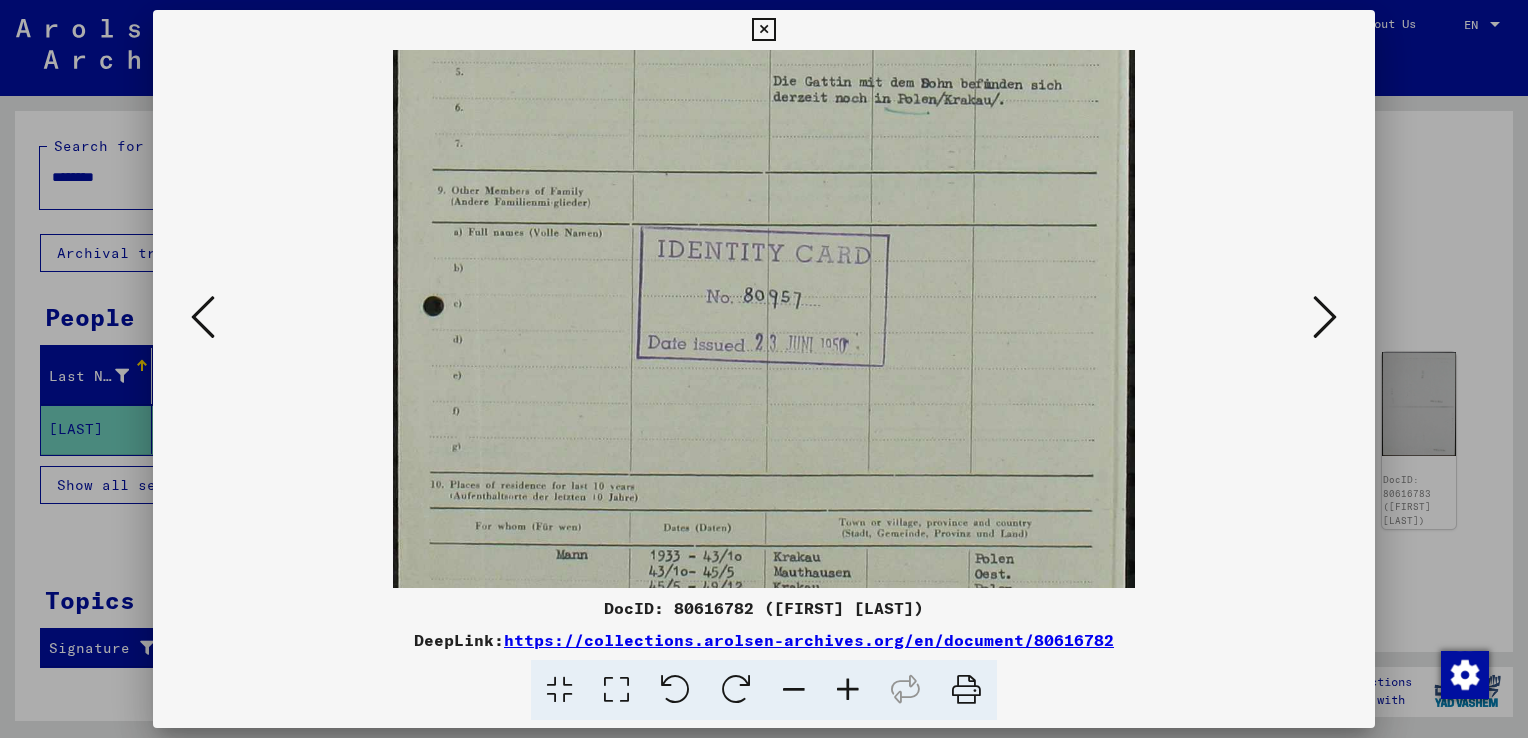 click at bounding box center (1325, 317) 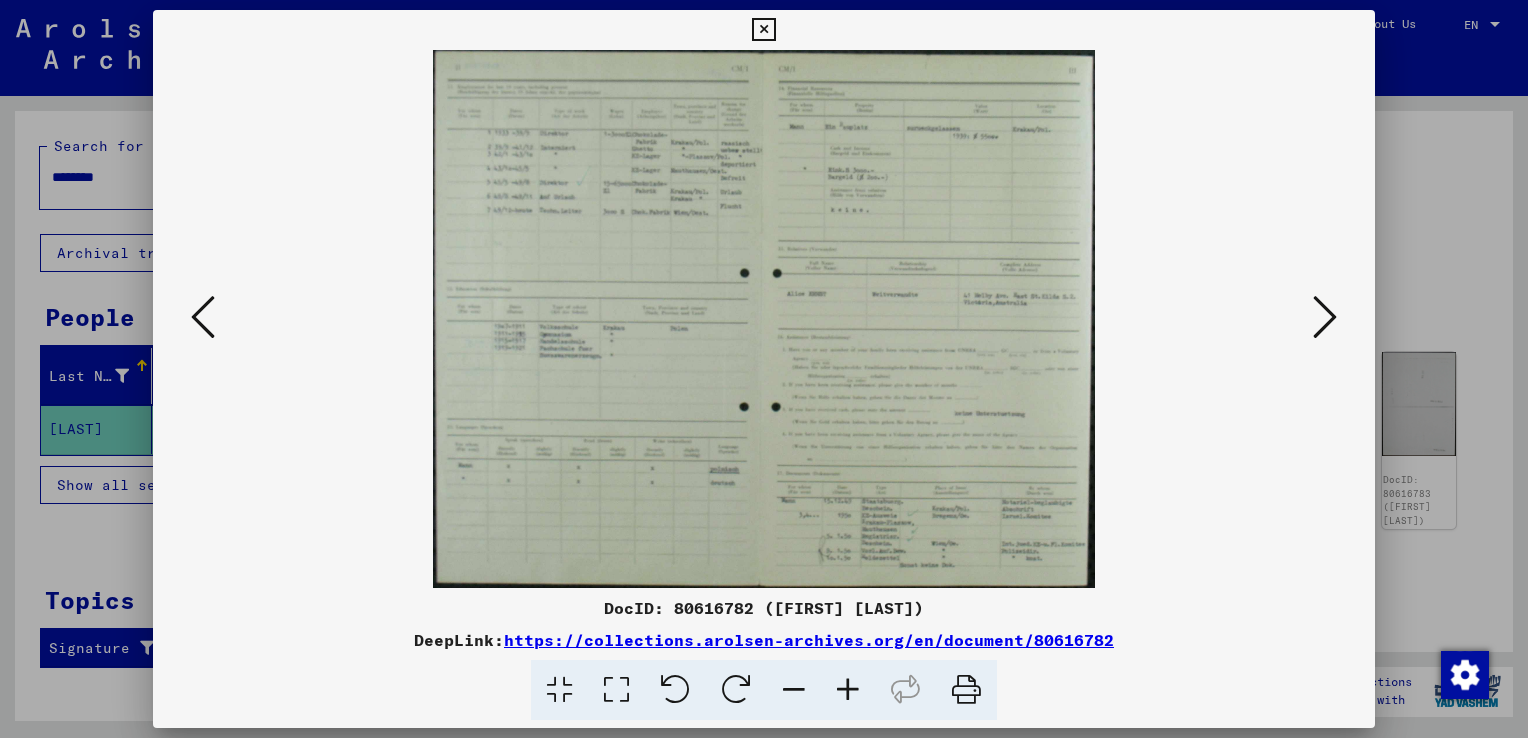 drag, startPoint x: 629, startPoint y: 242, endPoint x: 620, endPoint y: 400, distance: 158.25612 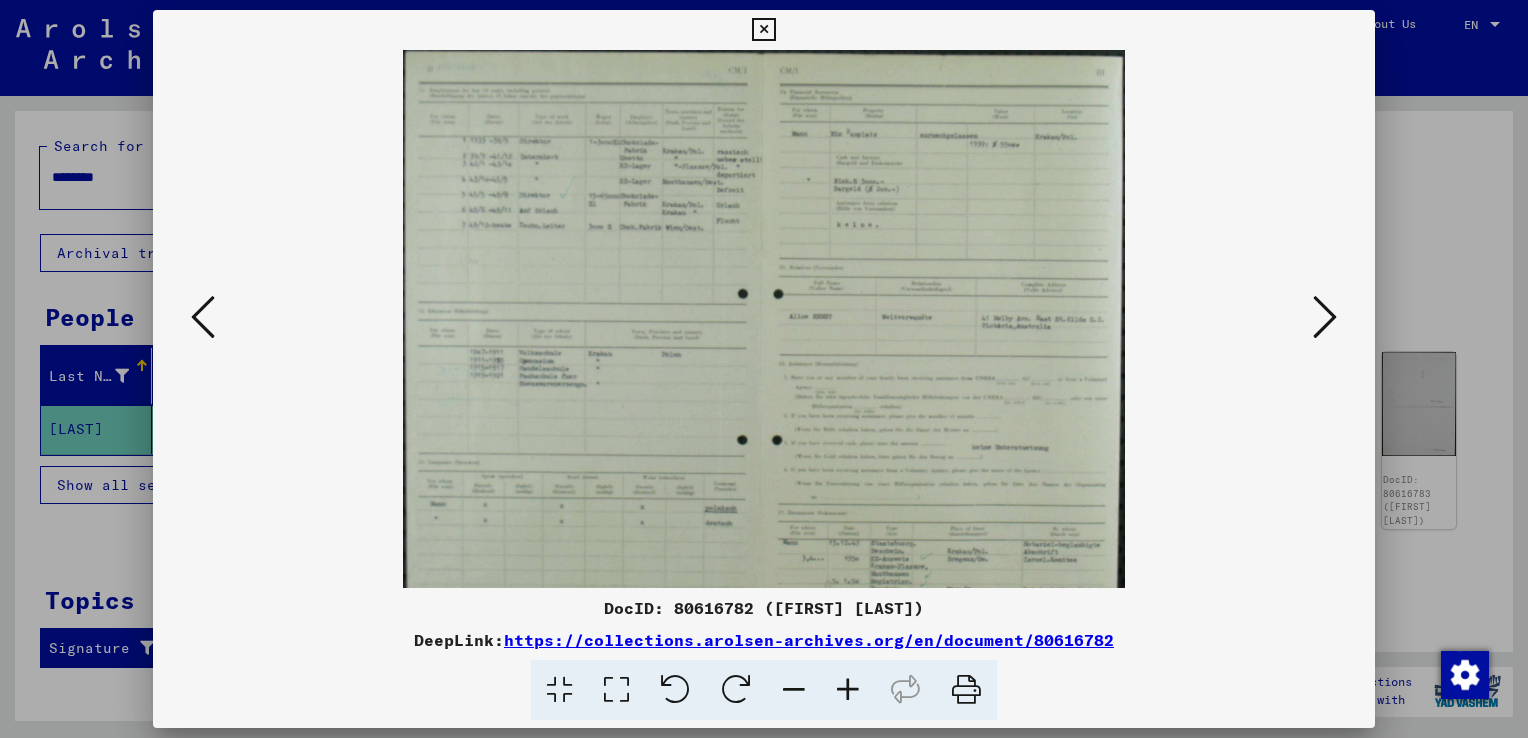 click at bounding box center (848, 690) 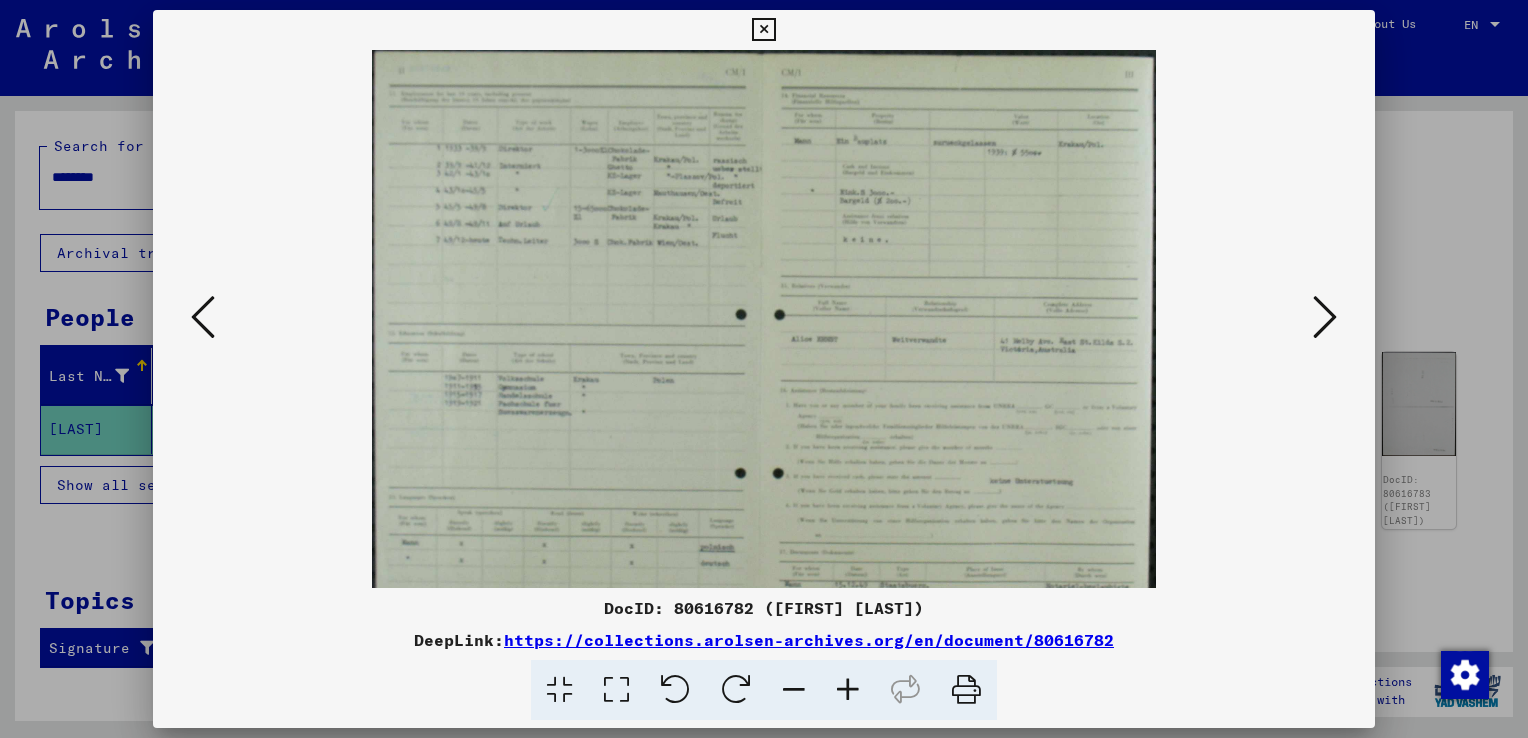 click at bounding box center [848, 690] 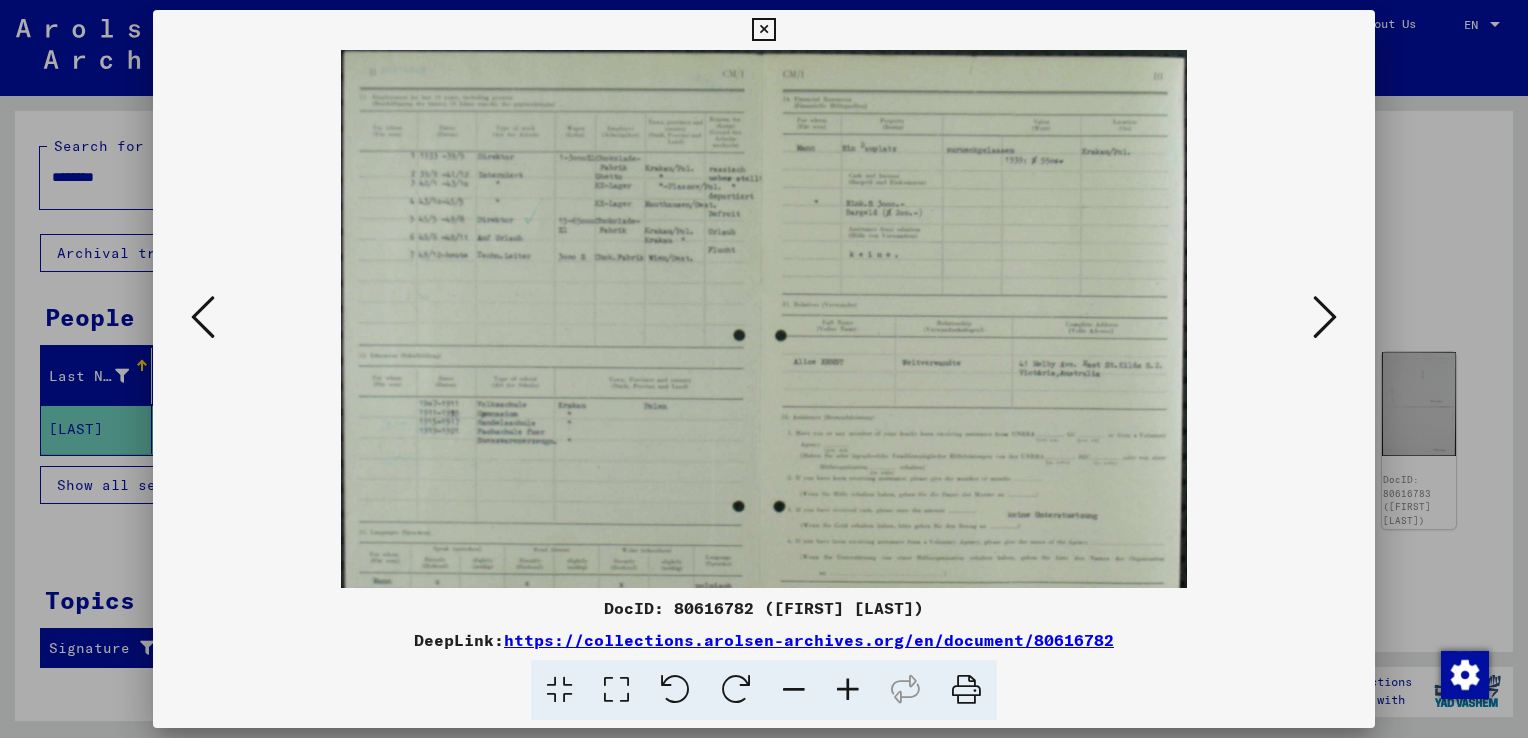 click at bounding box center [848, 690] 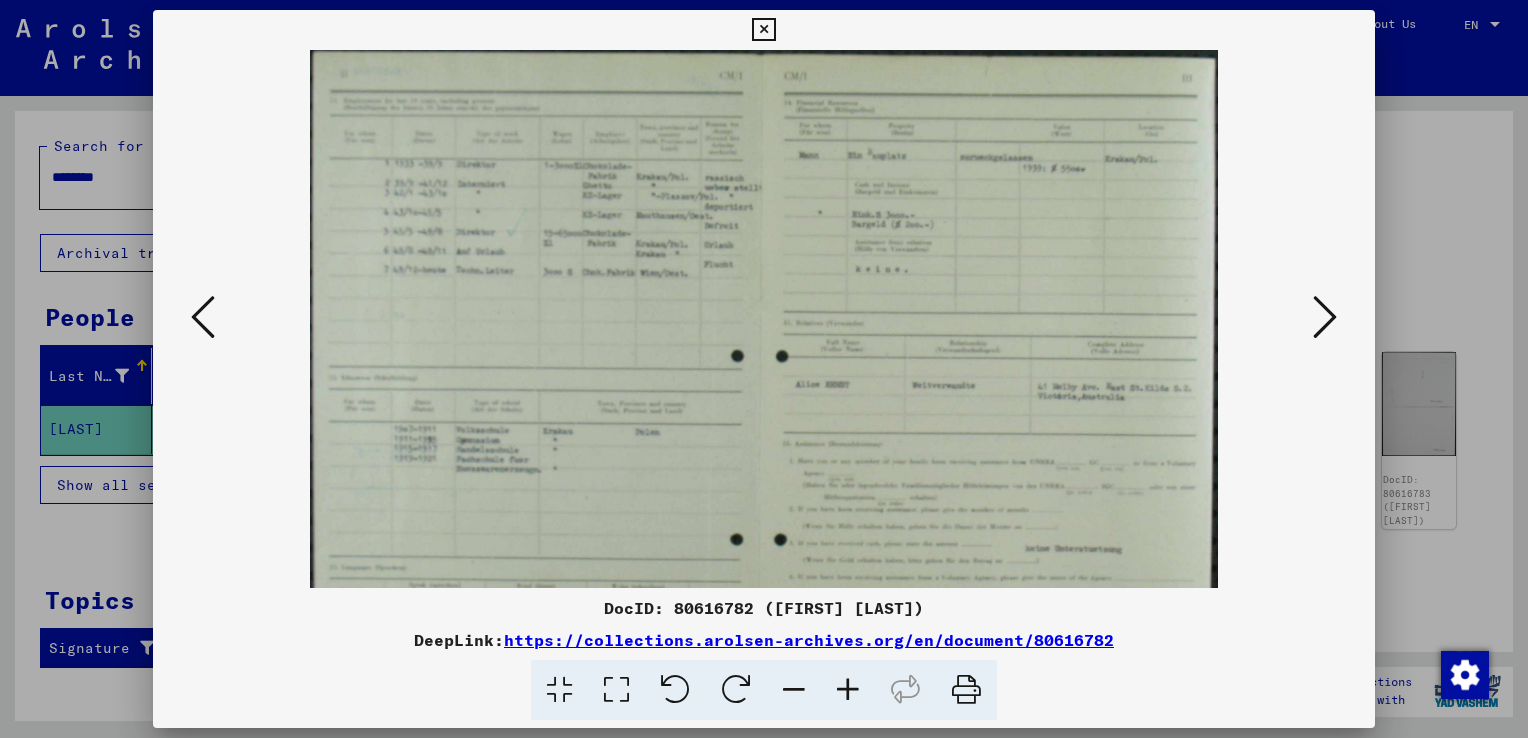 click at bounding box center [848, 690] 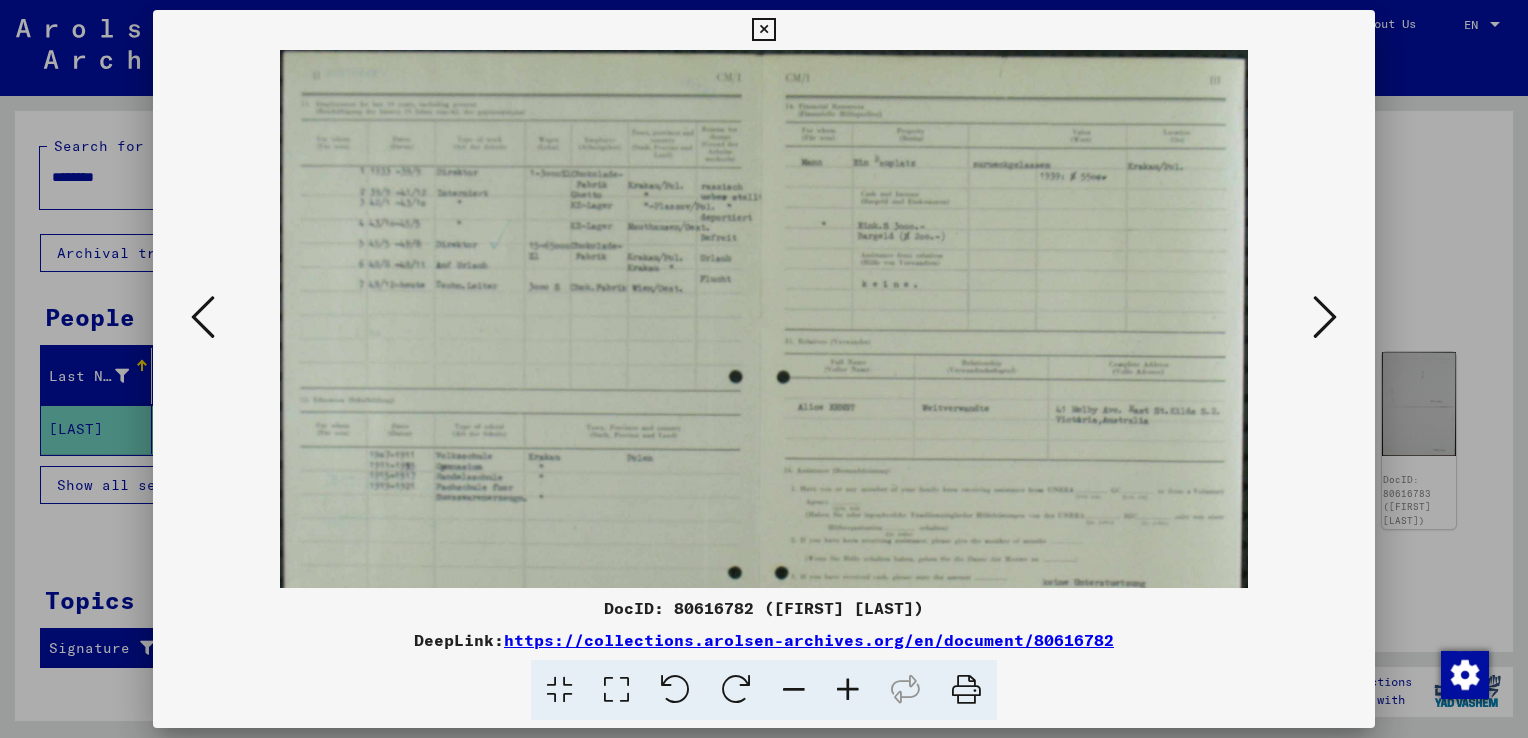 click at bounding box center [848, 690] 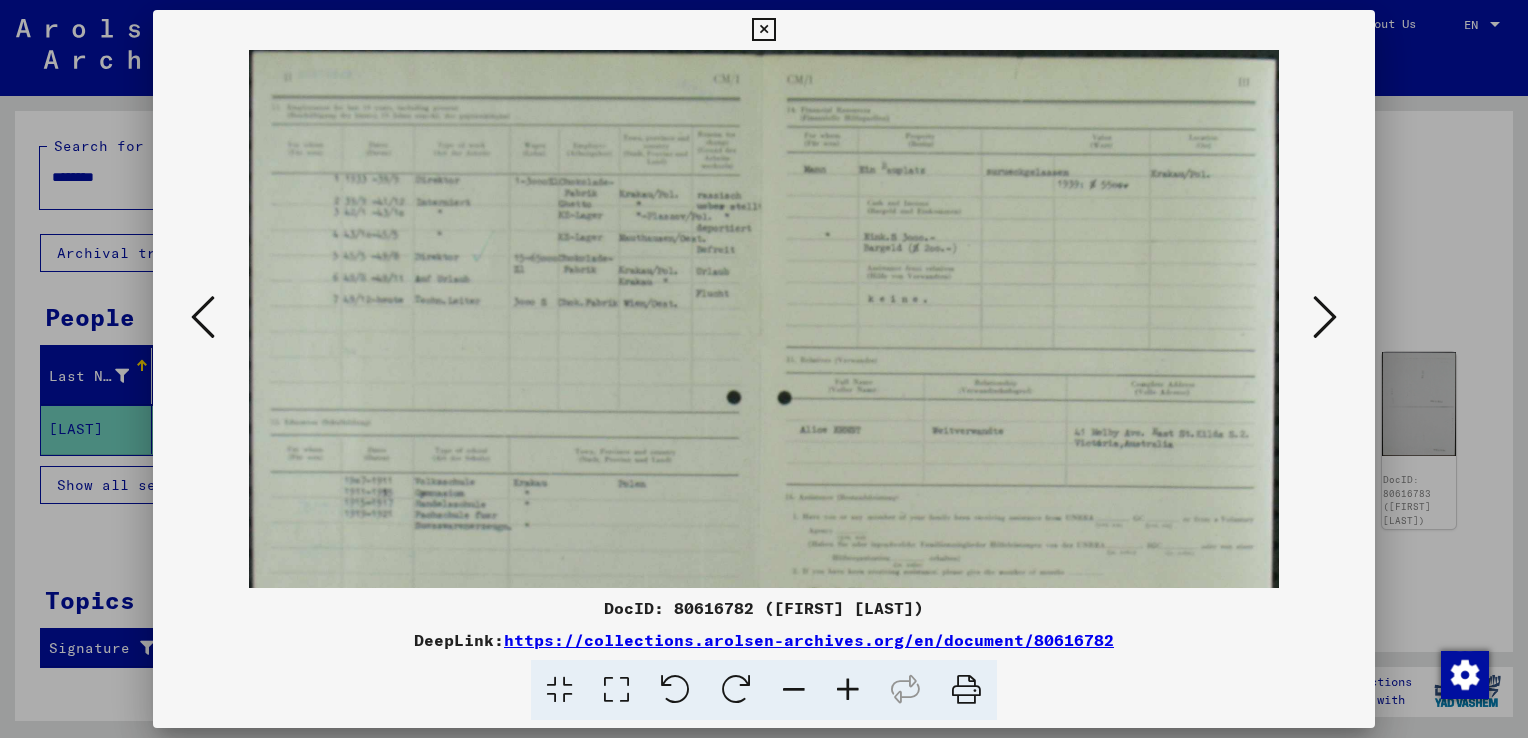click at bounding box center [848, 690] 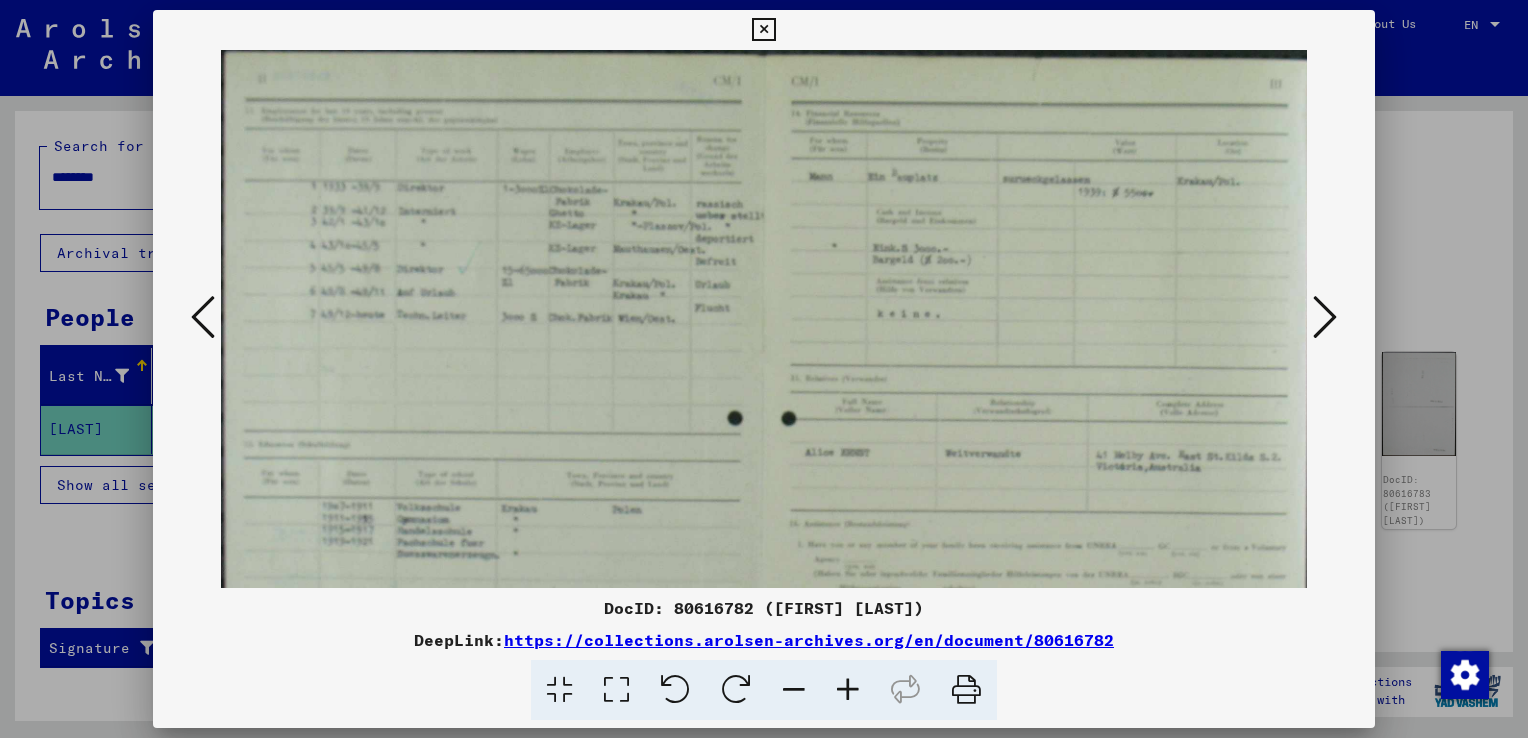 click at bounding box center (848, 690) 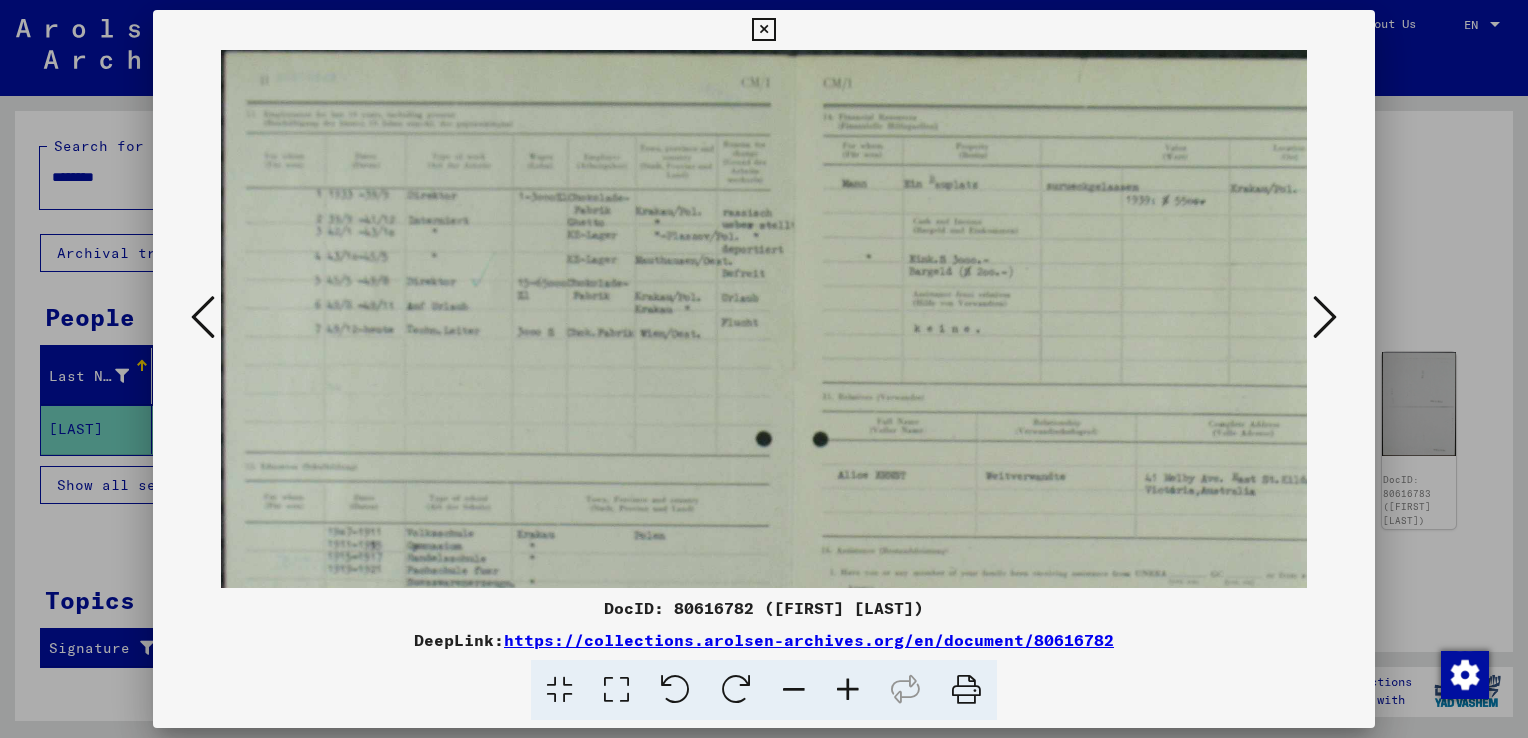 click at bounding box center (848, 690) 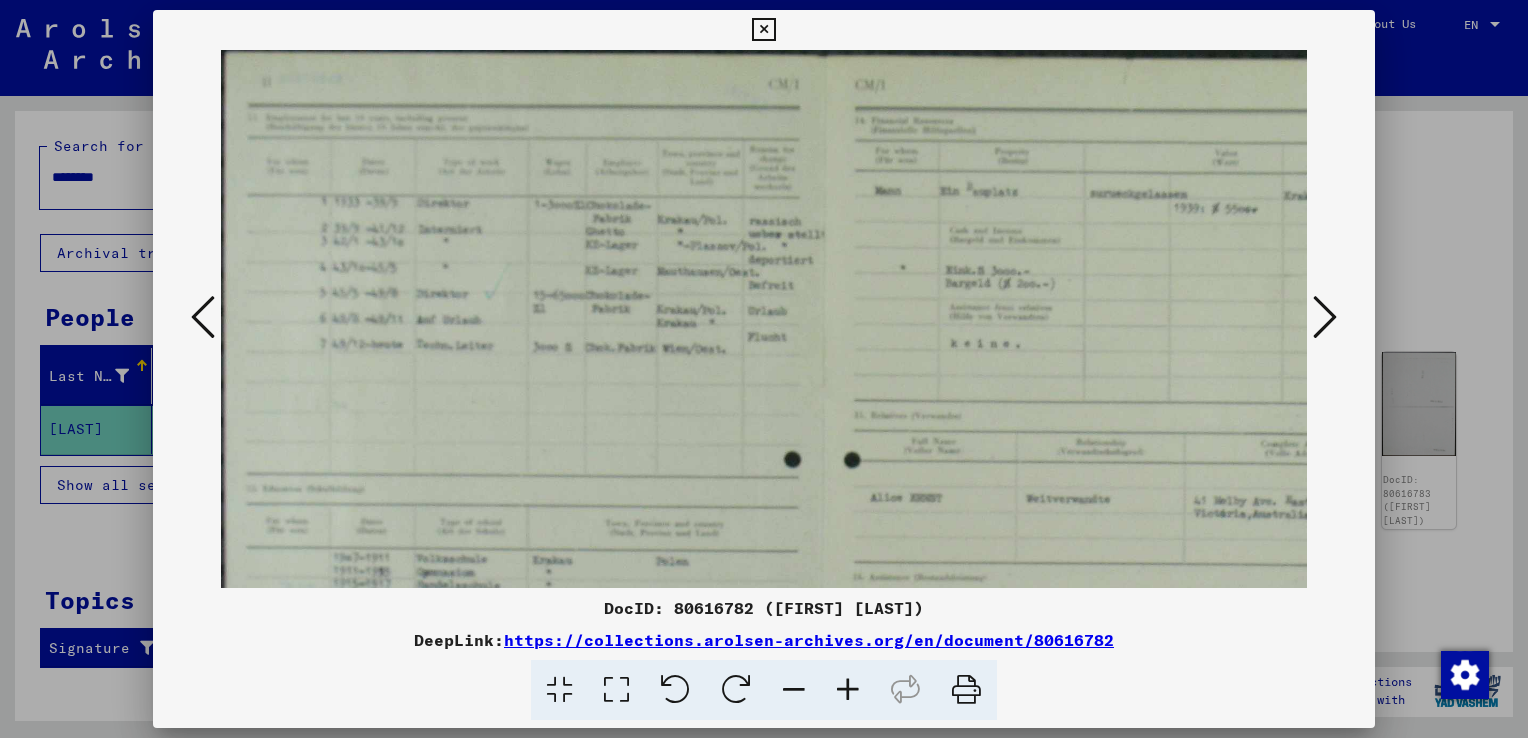 click at bounding box center [848, 690] 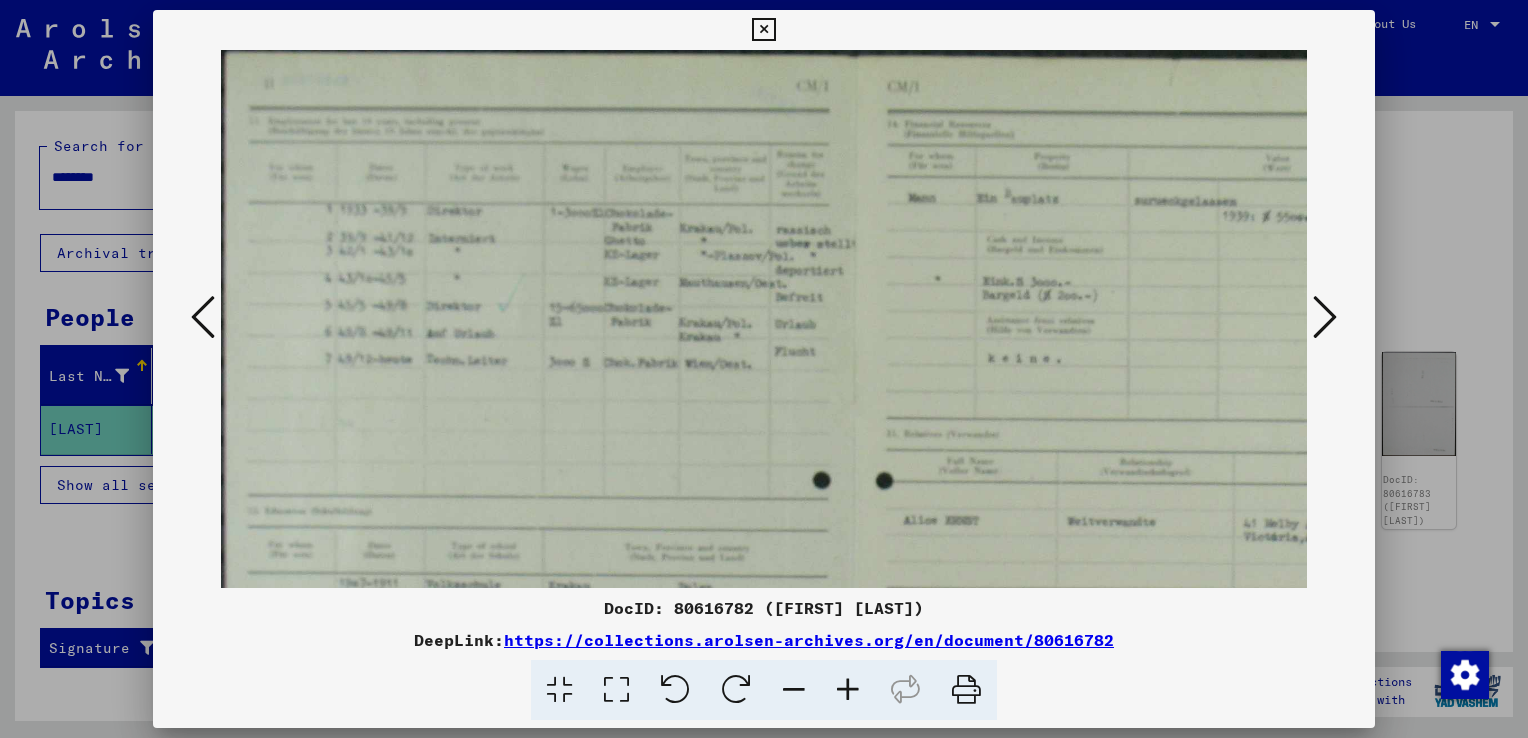 click at bounding box center (848, 690) 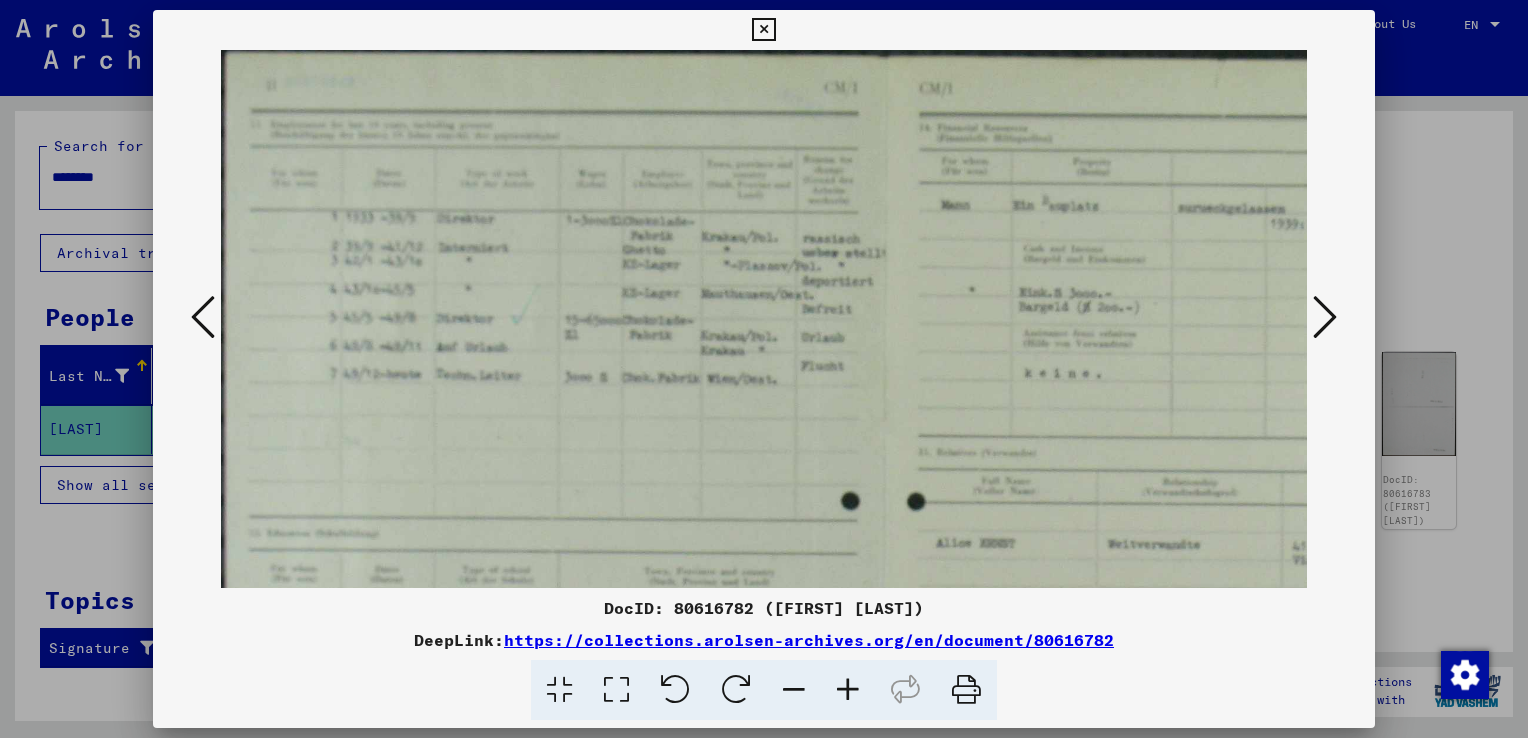 click at bounding box center (1325, 317) 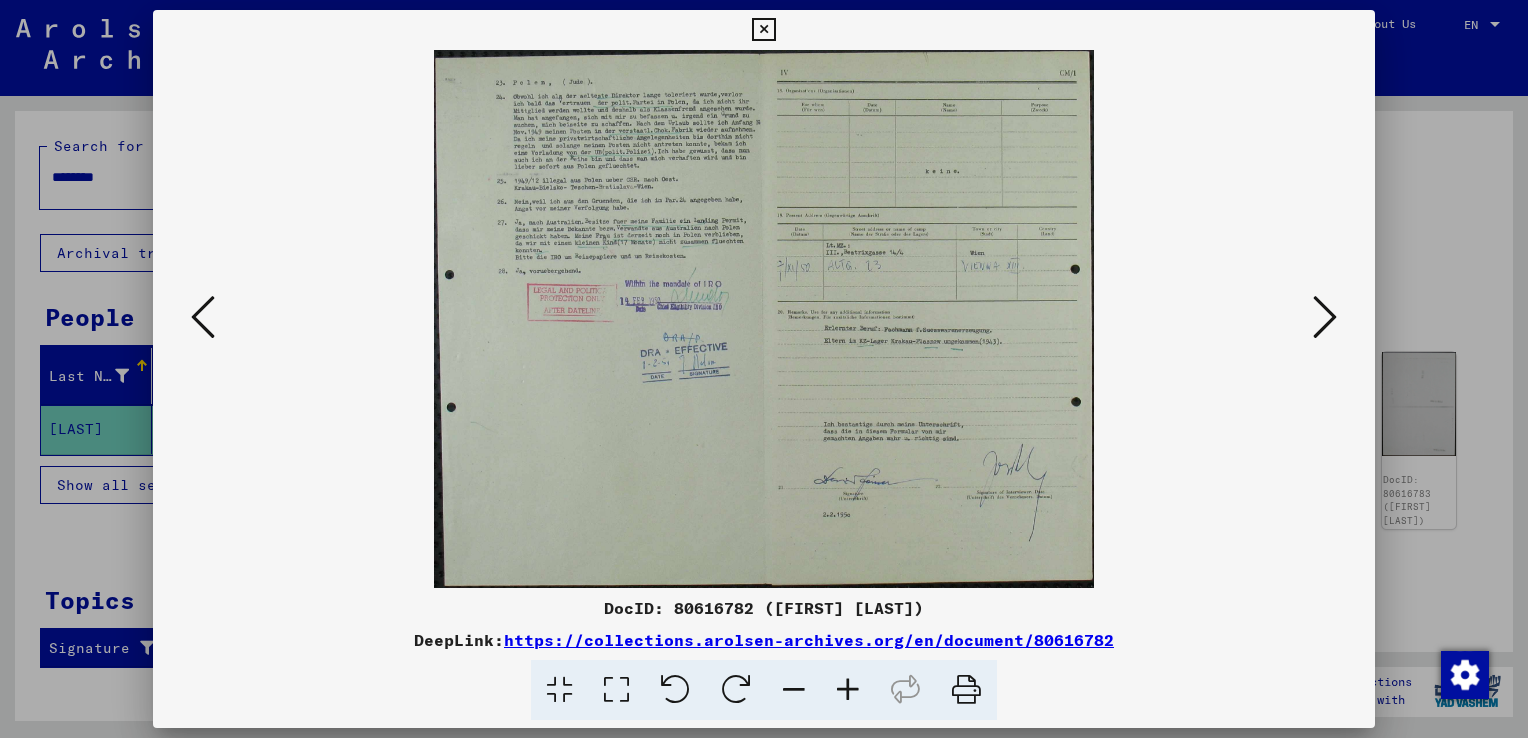 click at bounding box center [848, 690] 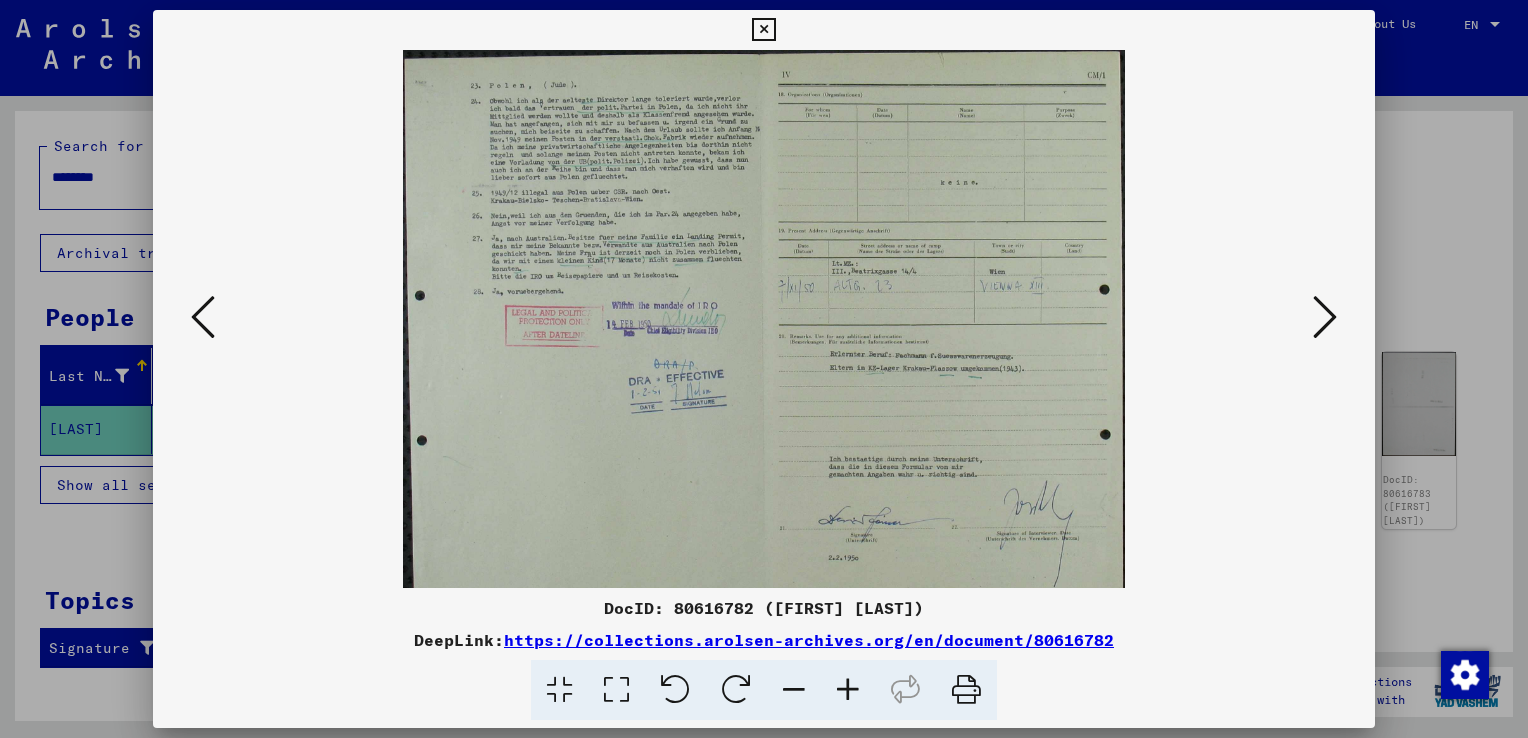 click at bounding box center (848, 690) 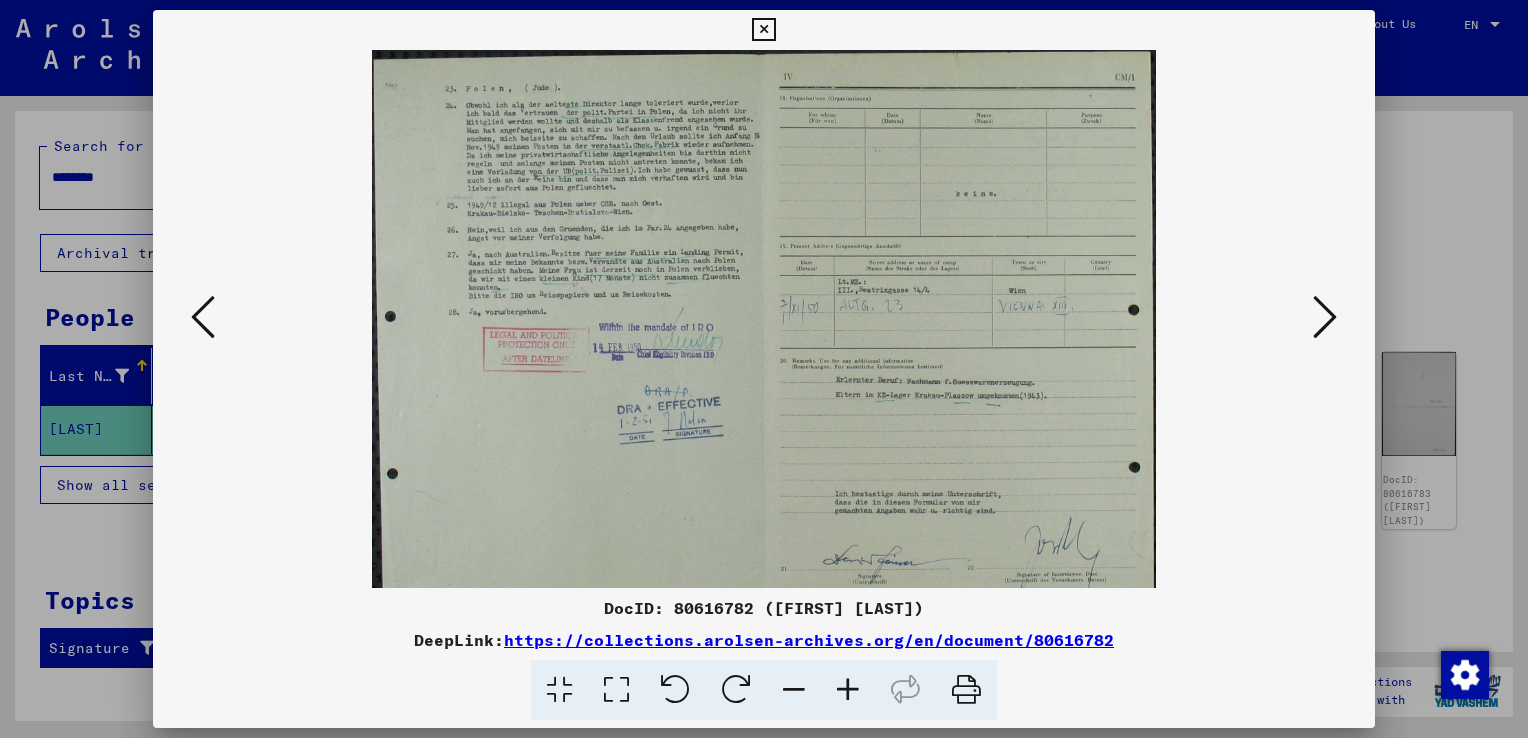 click at bounding box center [848, 690] 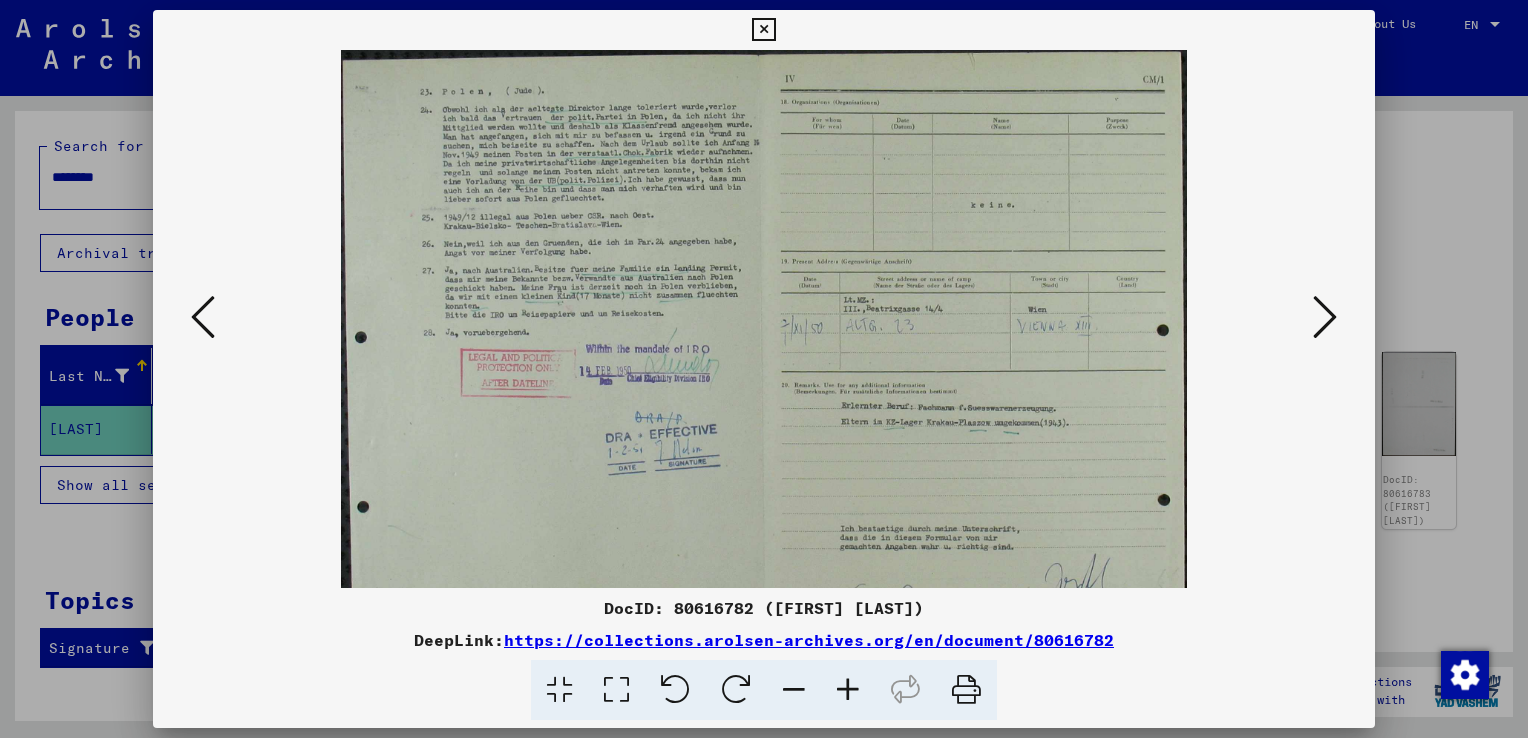 click at bounding box center (848, 690) 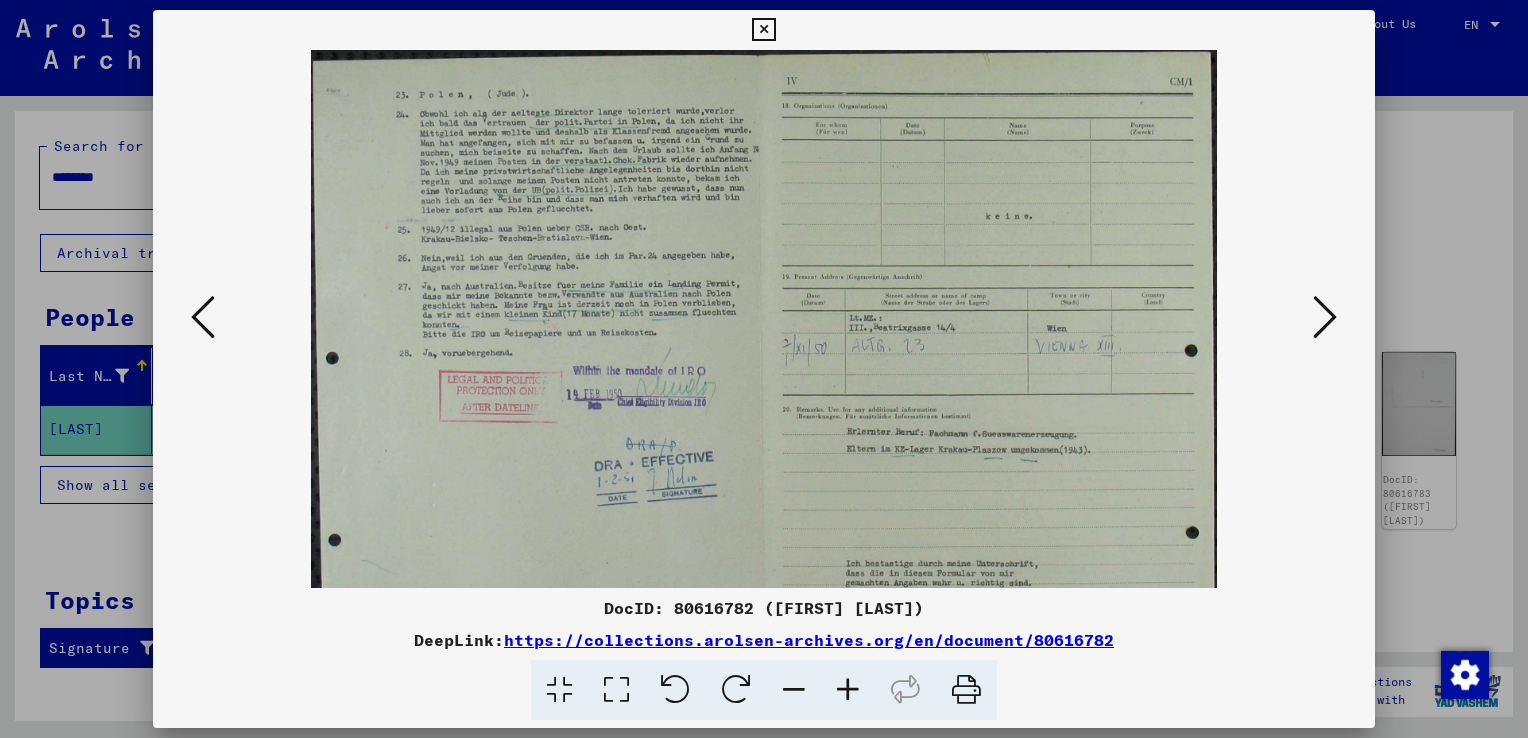 click at bounding box center (848, 690) 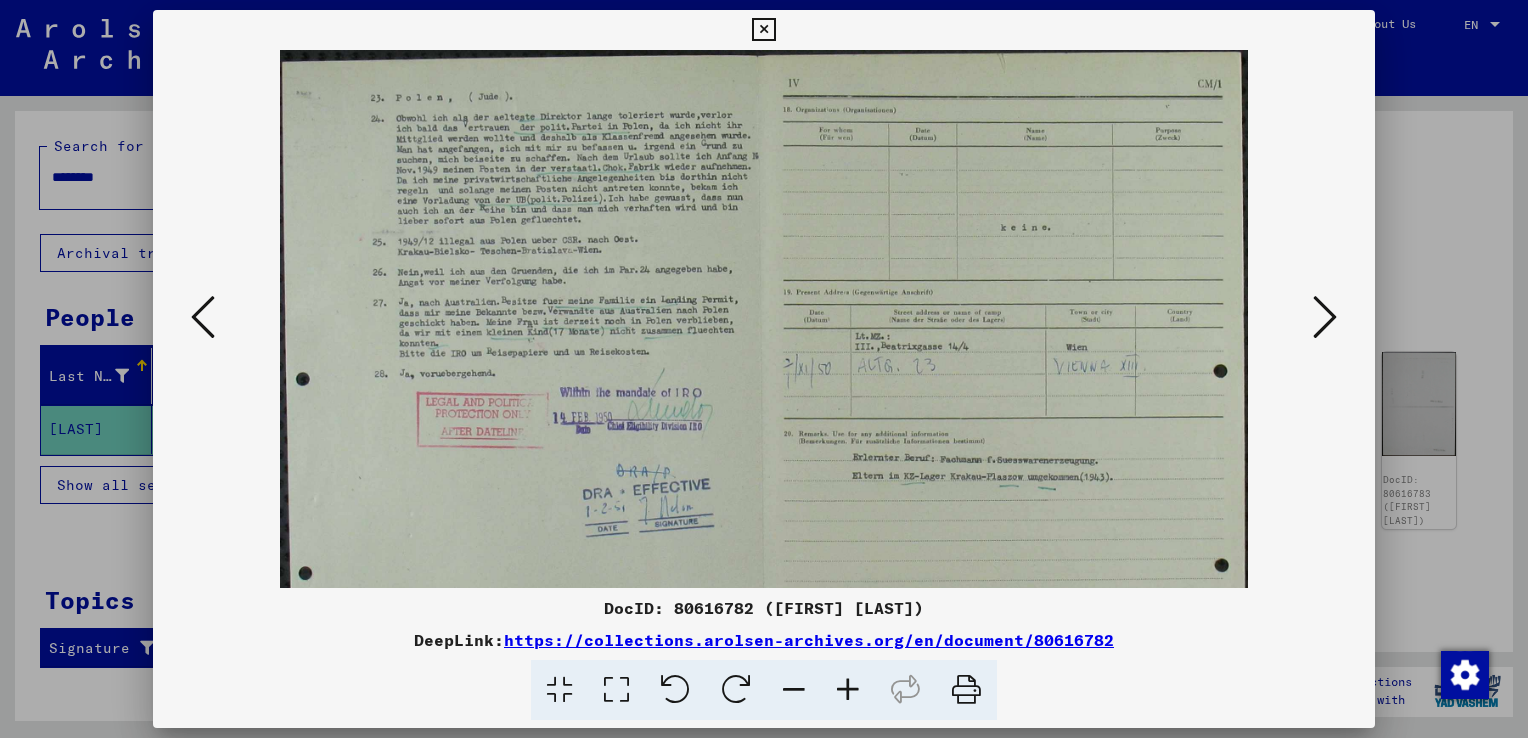 click at bounding box center (848, 690) 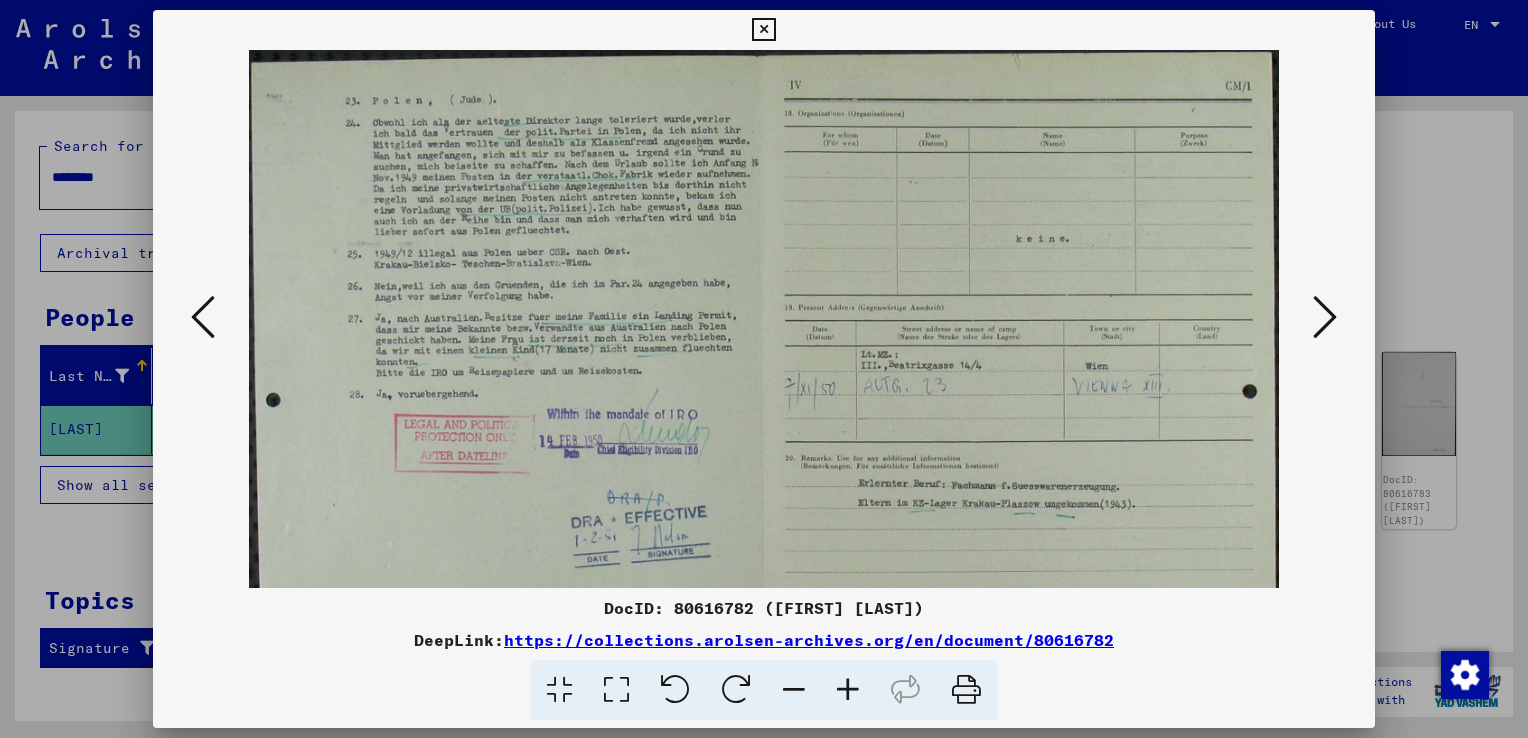 click at bounding box center (848, 690) 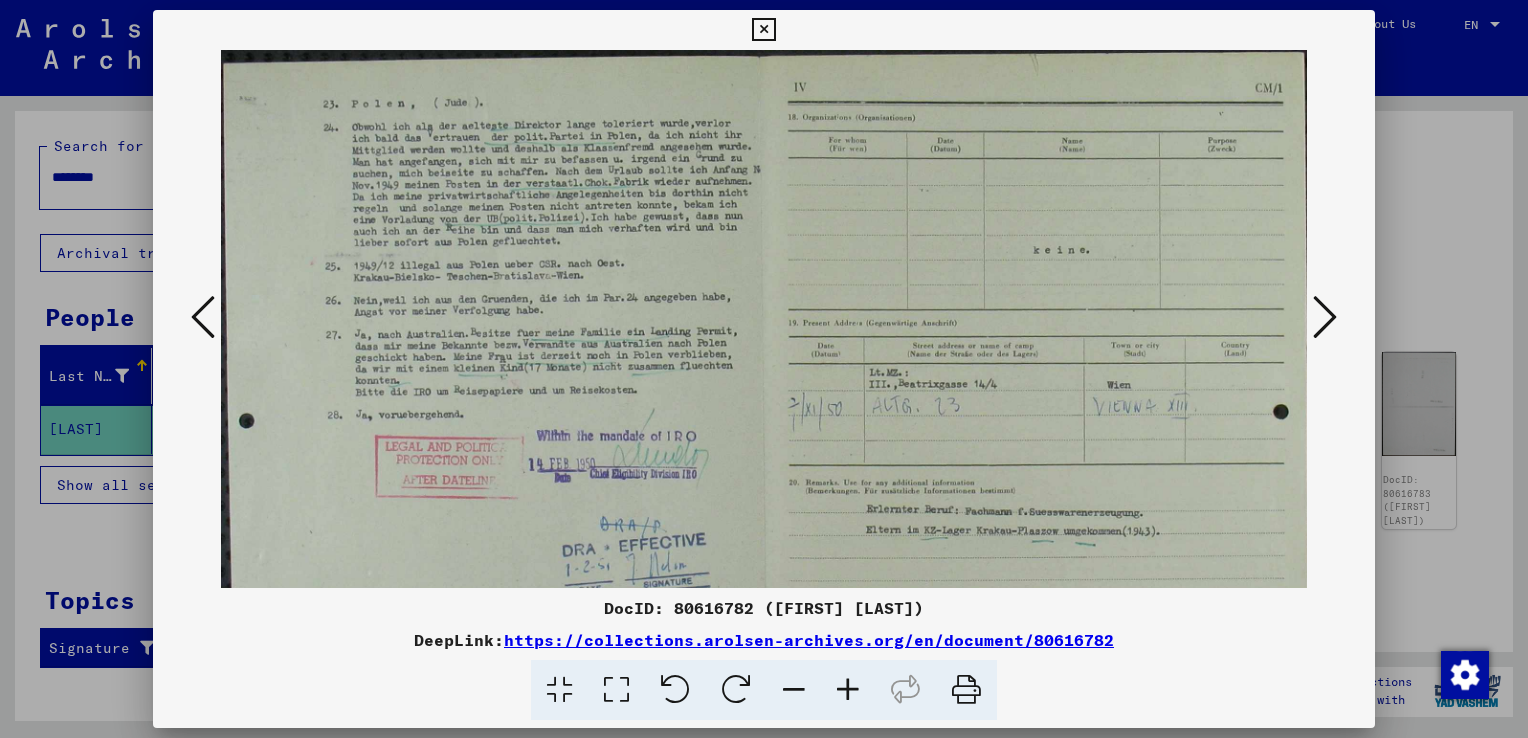 click at bounding box center [848, 690] 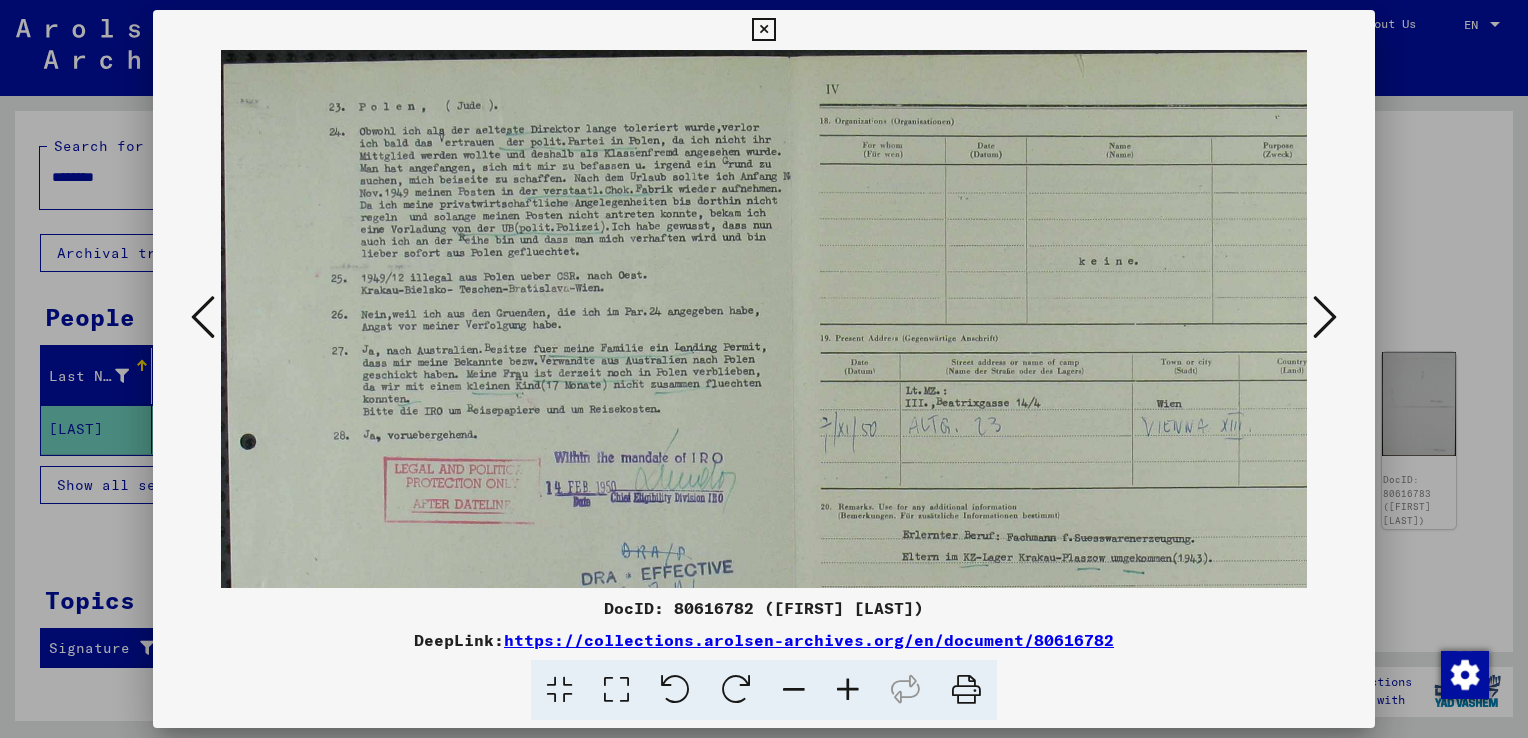 click at bounding box center (848, 690) 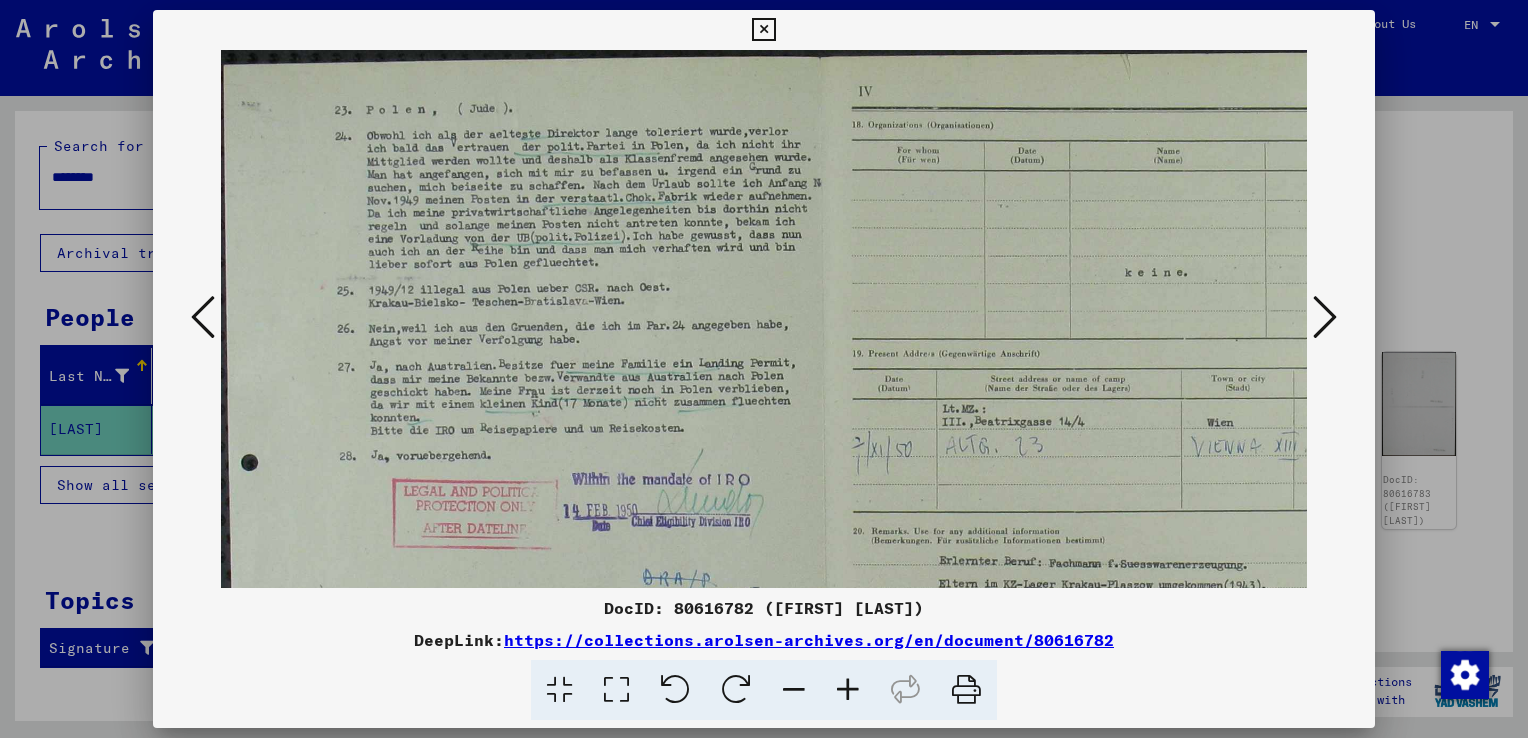 click at bounding box center (848, 690) 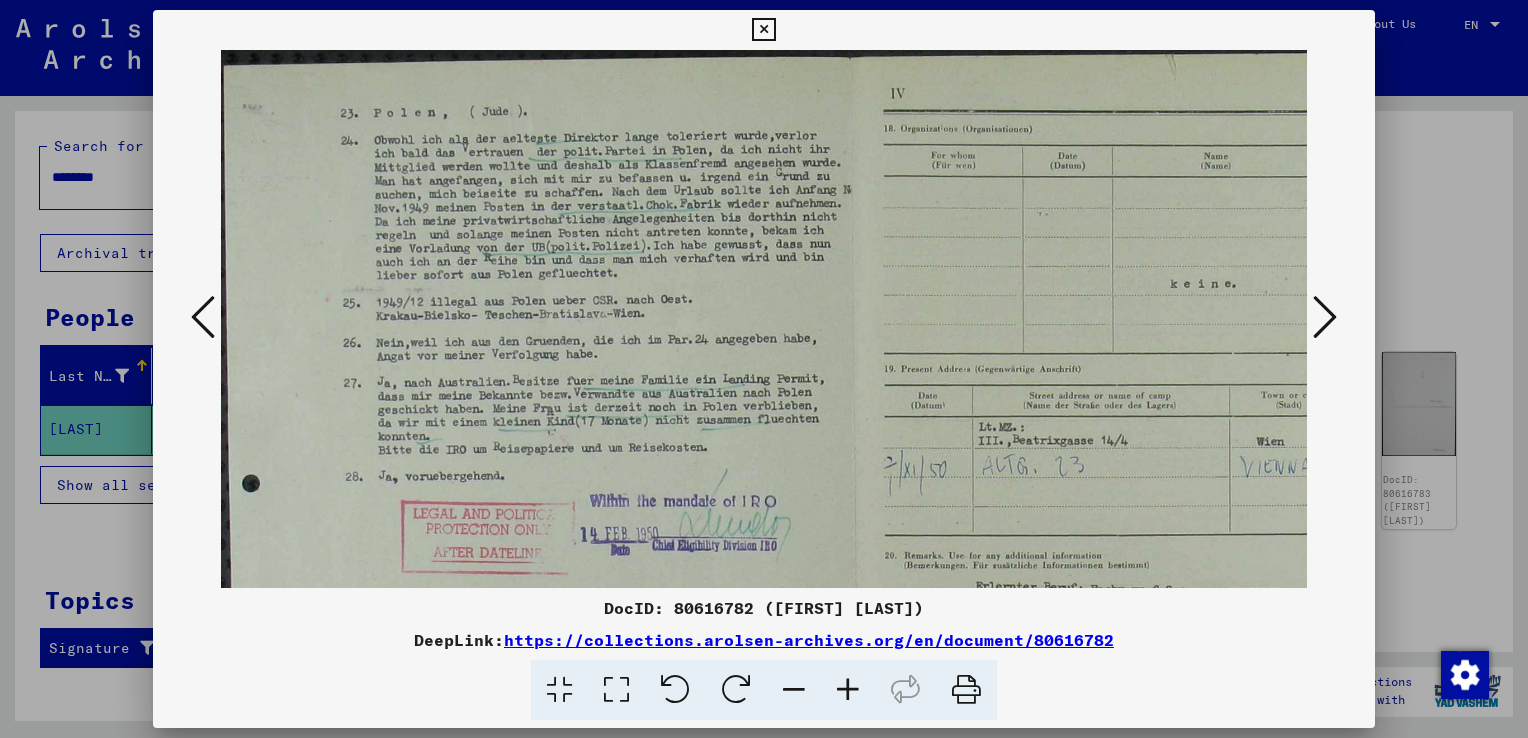 click at bounding box center [848, 690] 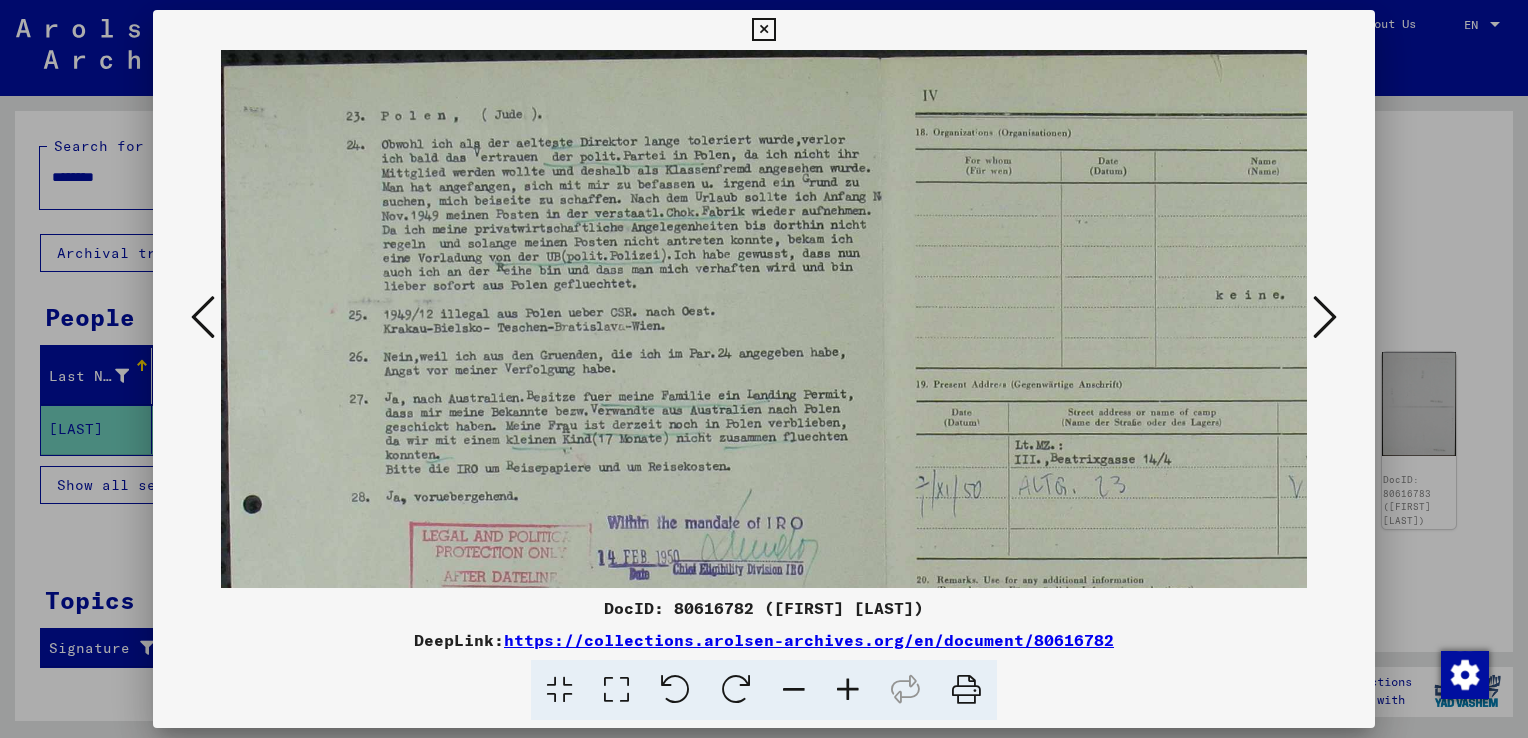 click at bounding box center (848, 690) 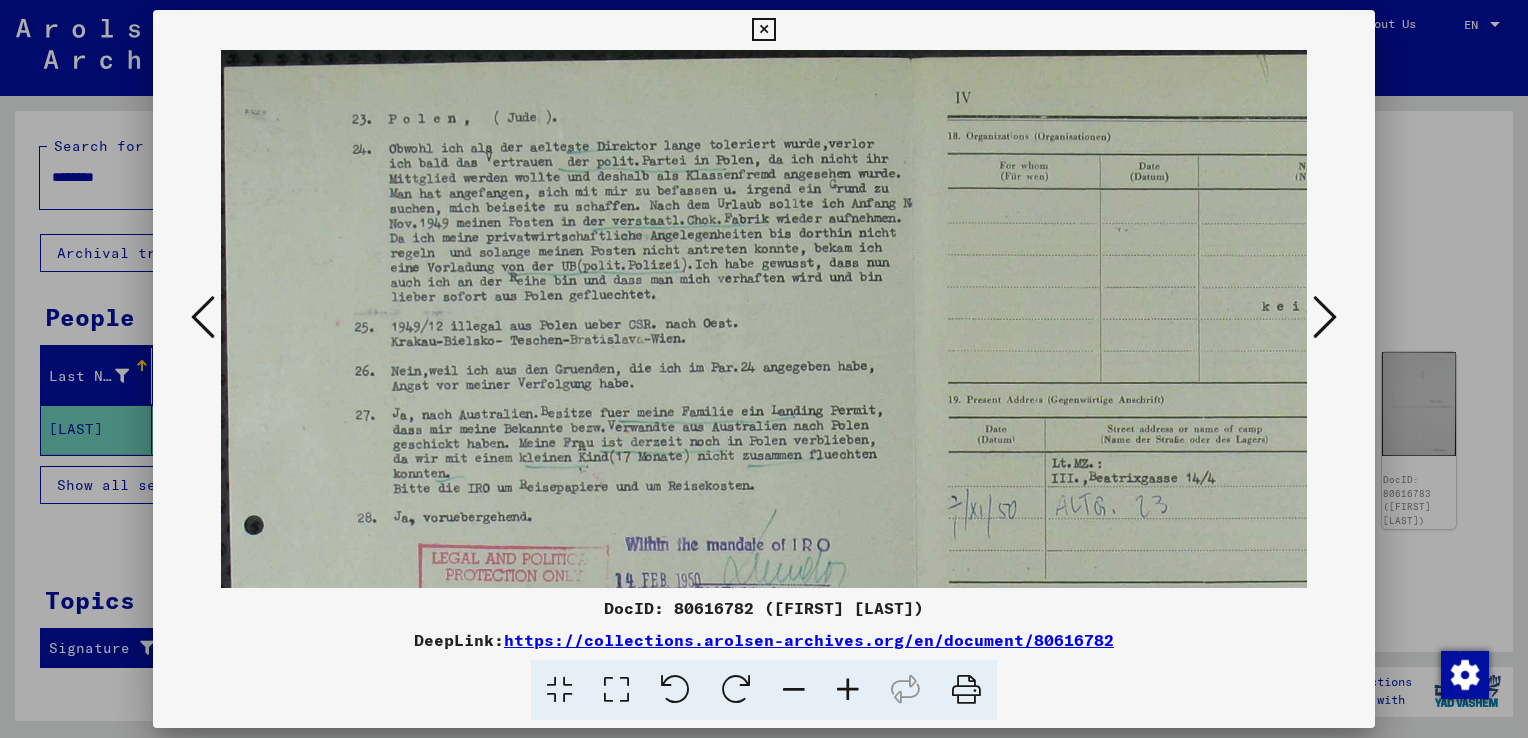 click at bounding box center [848, 690] 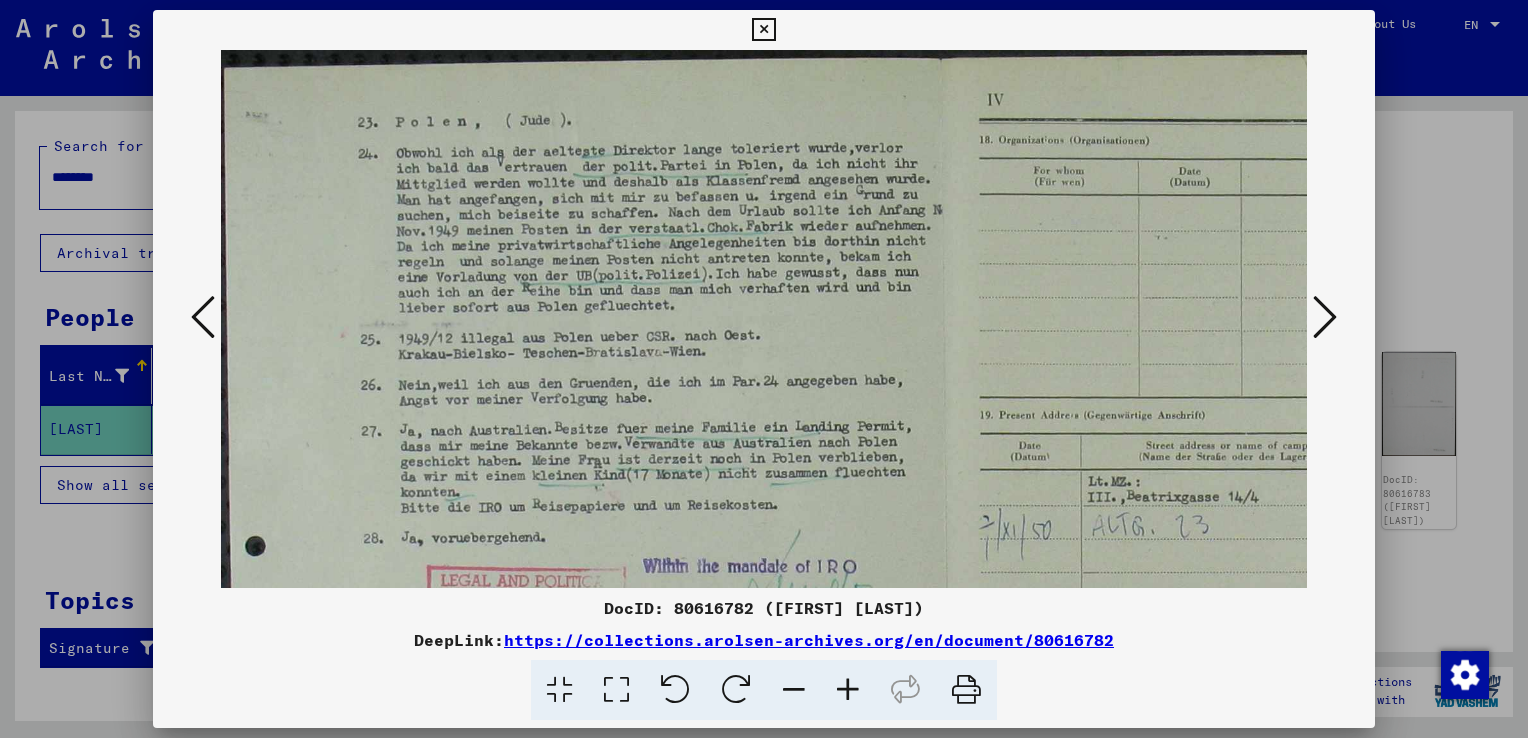 click at bounding box center (848, 690) 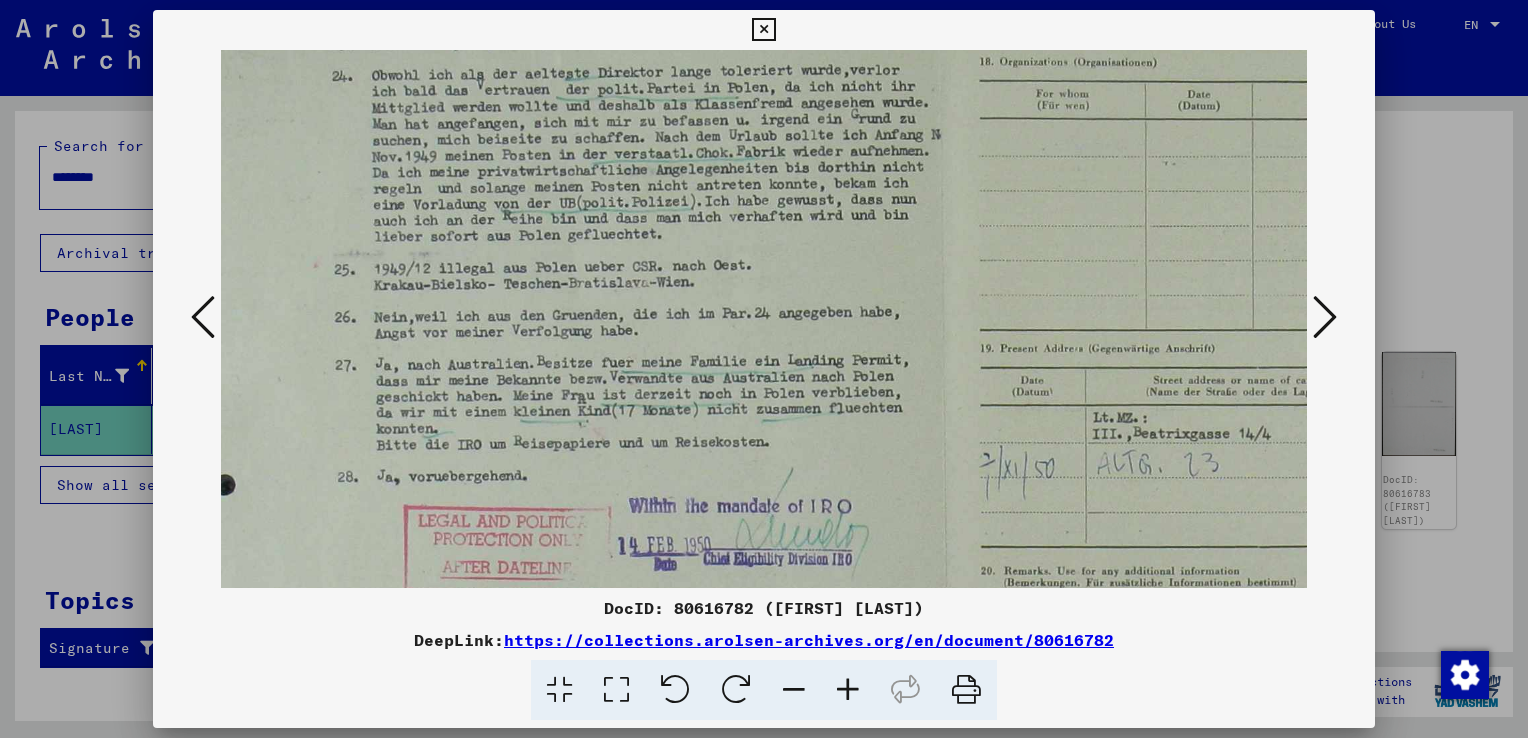 scroll, scrollTop: 83, scrollLeft: 33, axis: both 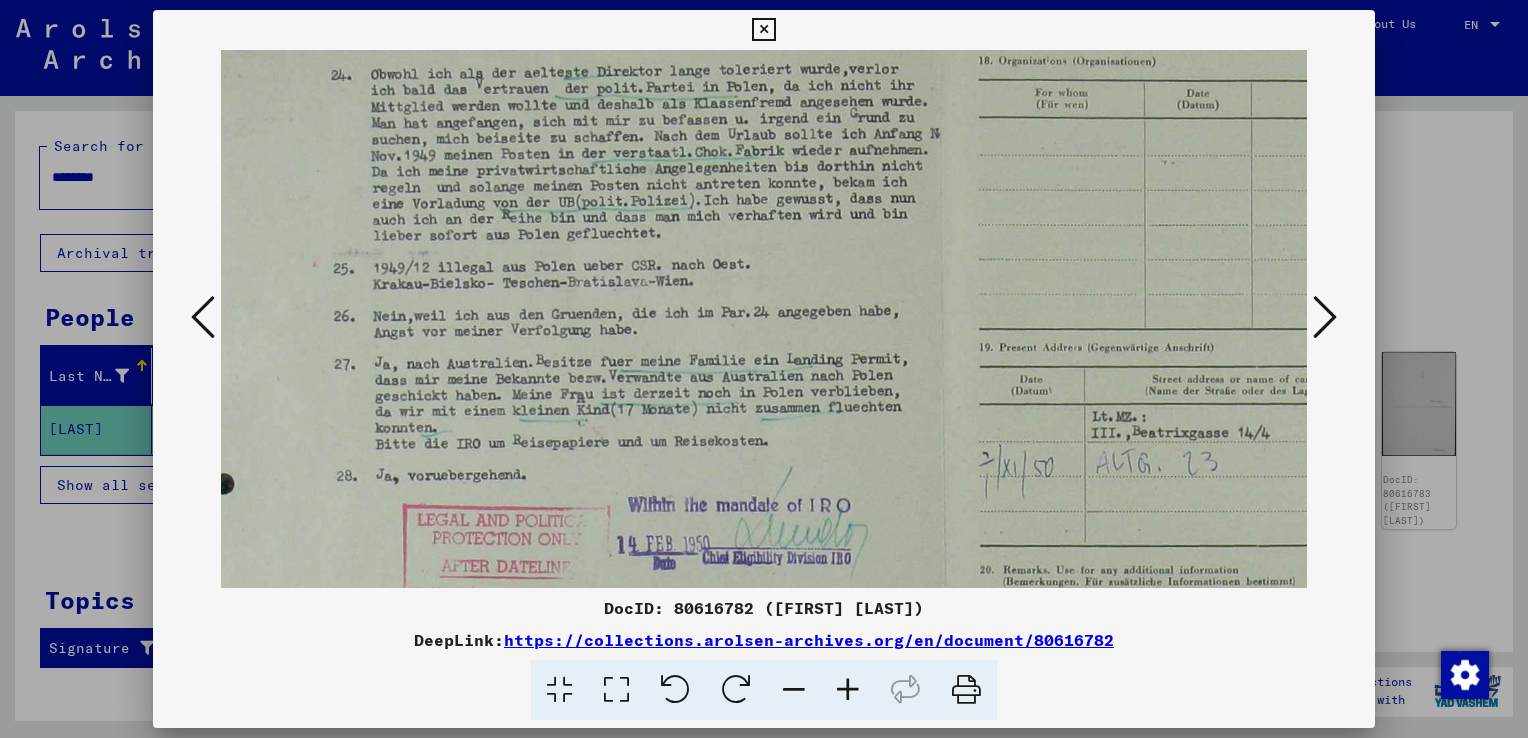 drag, startPoint x: 708, startPoint y: 500, endPoint x: 674, endPoint y: 418, distance: 88.76936 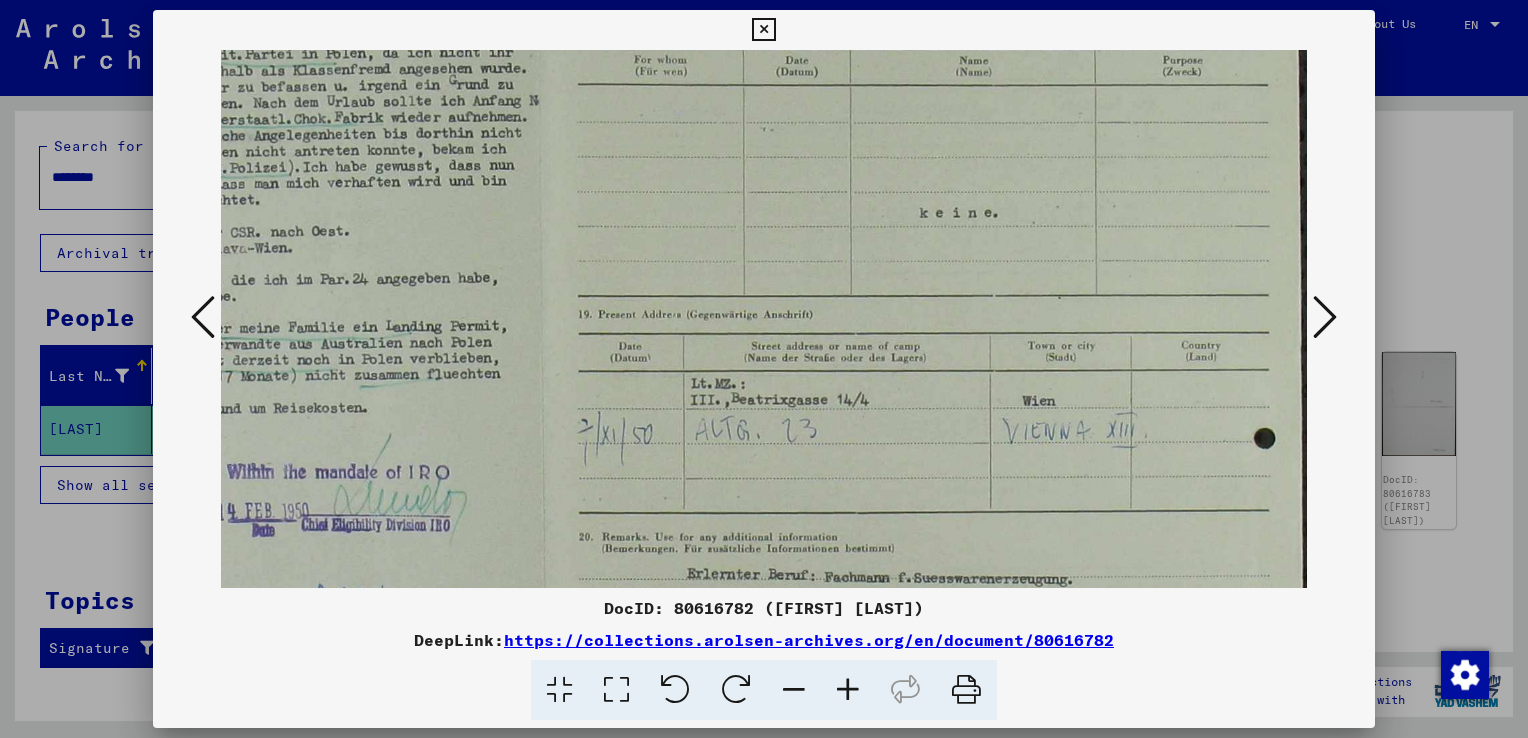 scroll, scrollTop: 115, scrollLeft: 434, axis: both 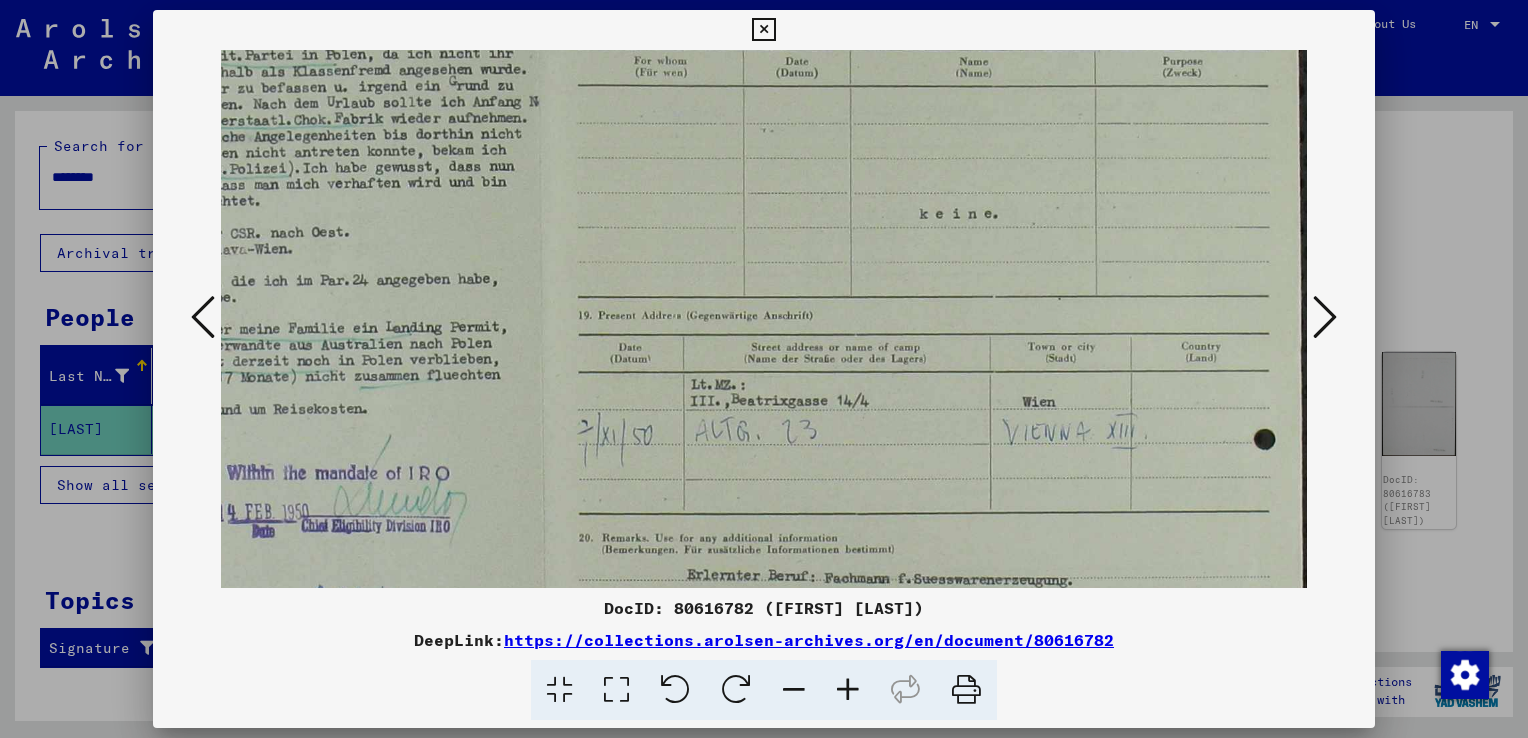 drag, startPoint x: 817, startPoint y: 459, endPoint x: 346, endPoint y: 429, distance: 471.95444 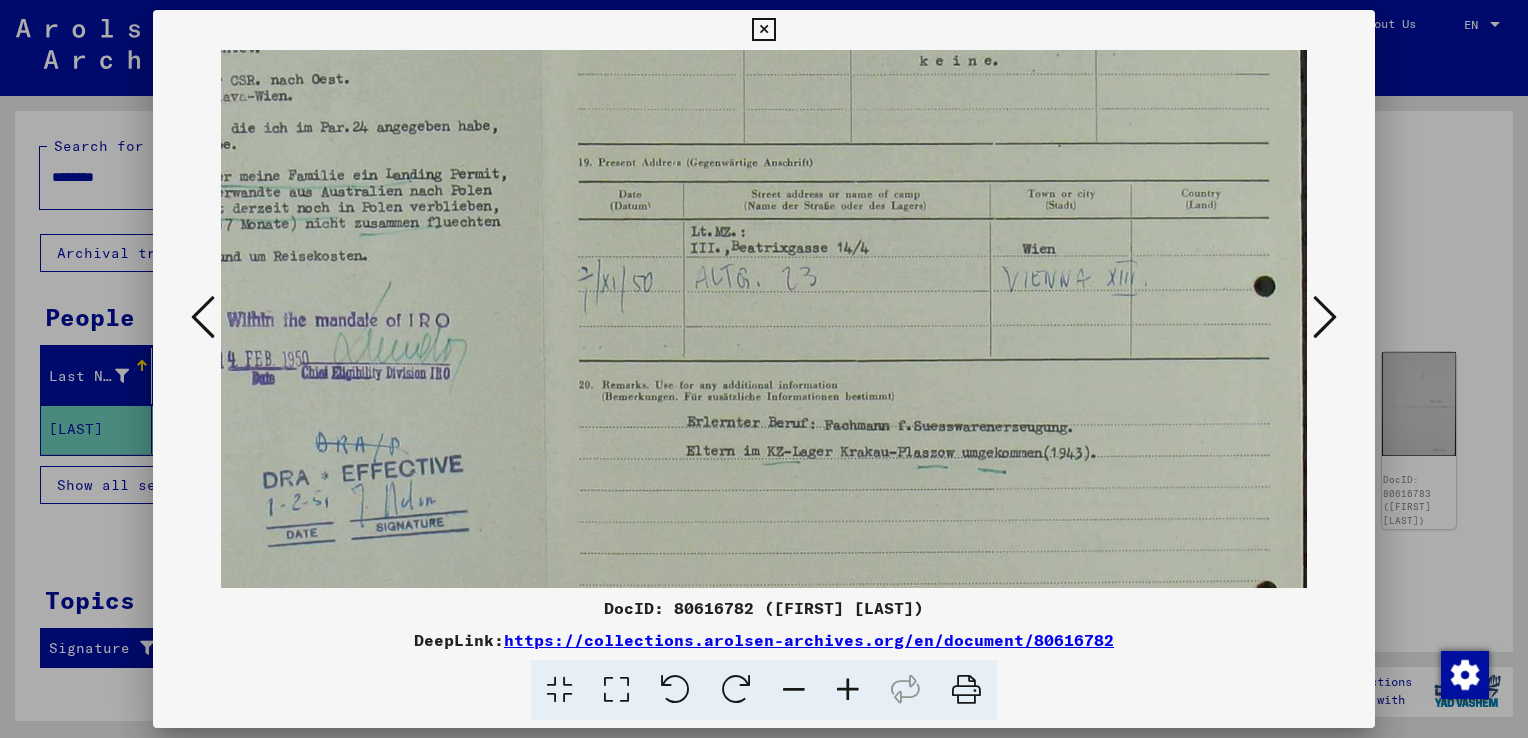 scroll, scrollTop: 291, scrollLeft: 433, axis: both 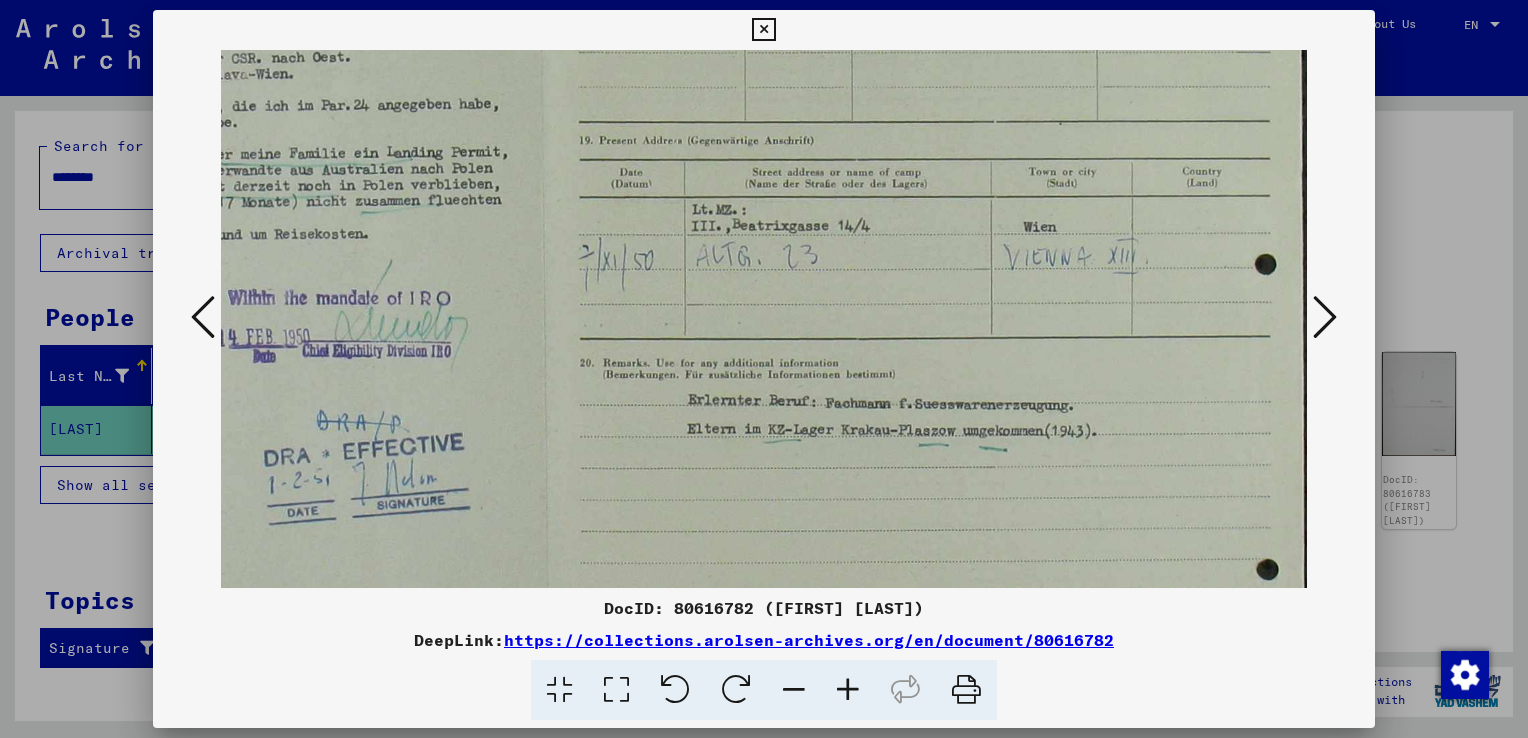 drag, startPoint x: 1022, startPoint y: 358, endPoint x: 931, endPoint y: 268, distance: 127.98828 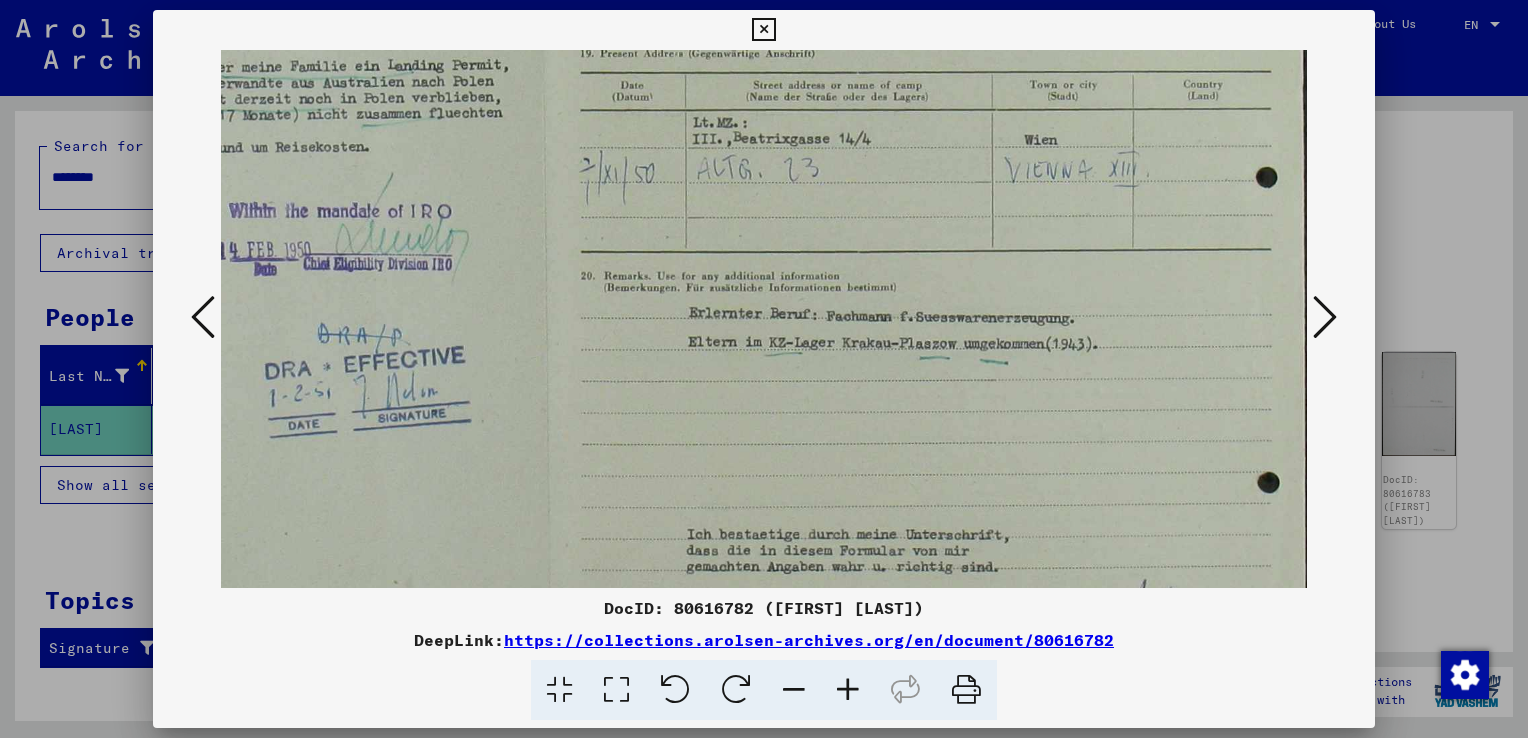 drag, startPoint x: 916, startPoint y: 501, endPoint x: 924, endPoint y: 407, distance: 94.33981 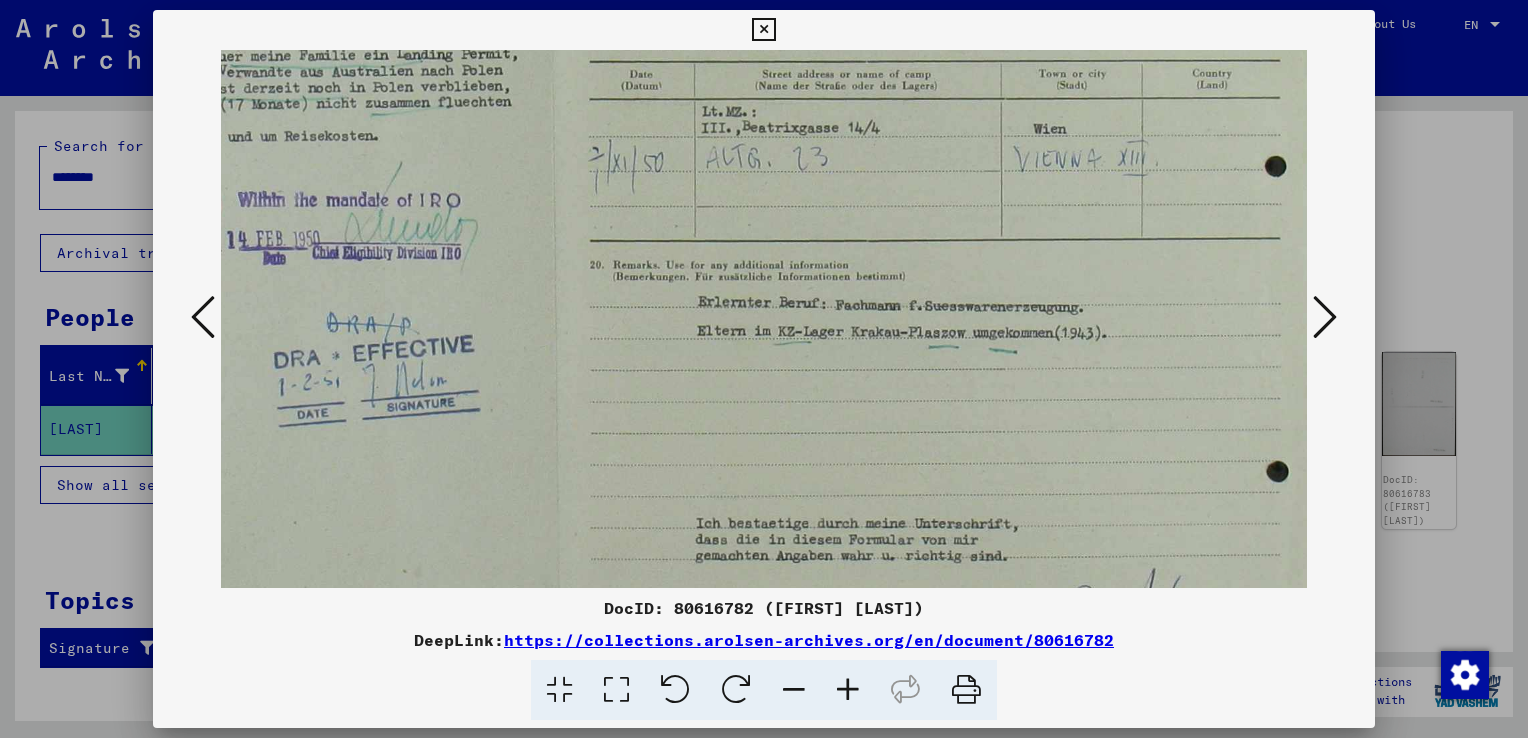 click at bounding box center (1325, 317) 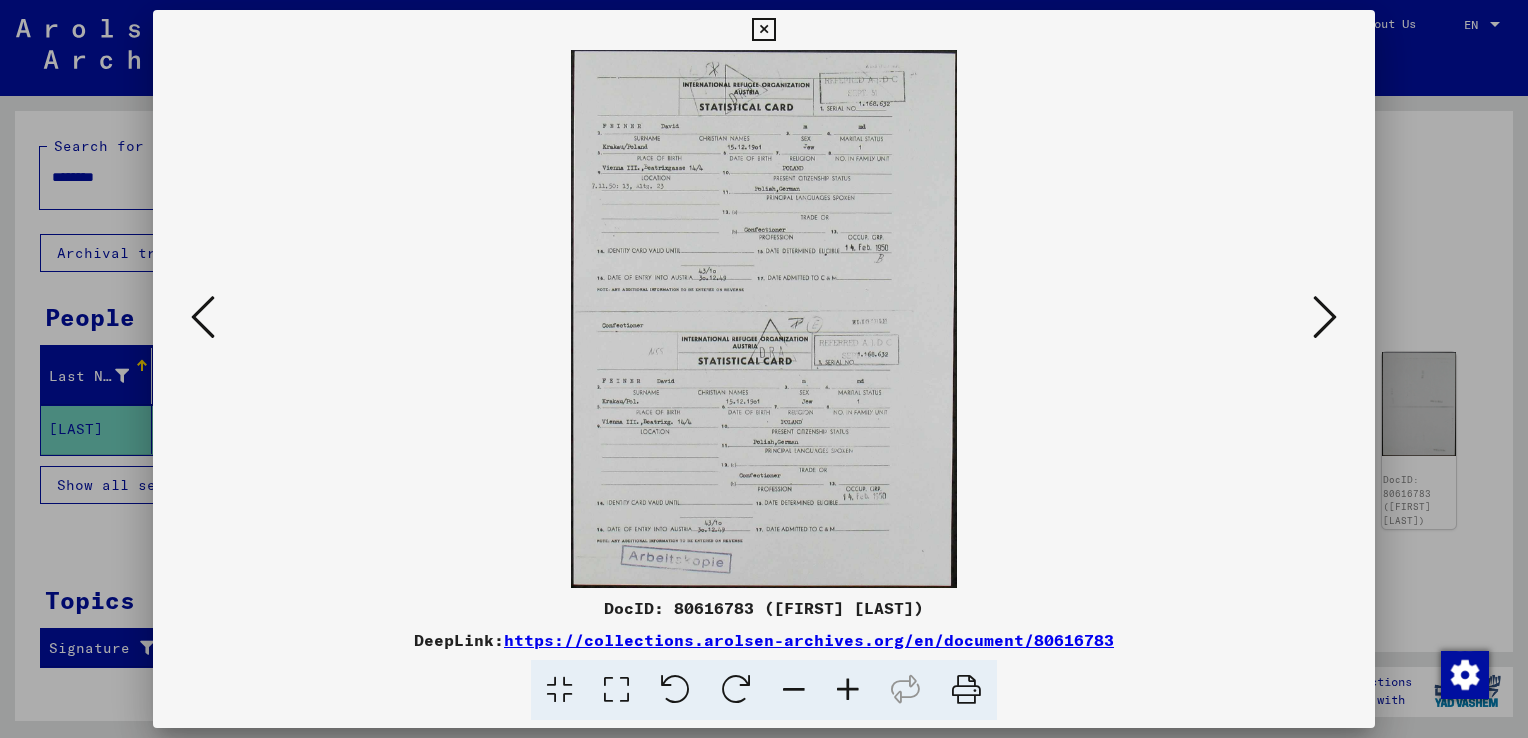 click at bounding box center [848, 690] 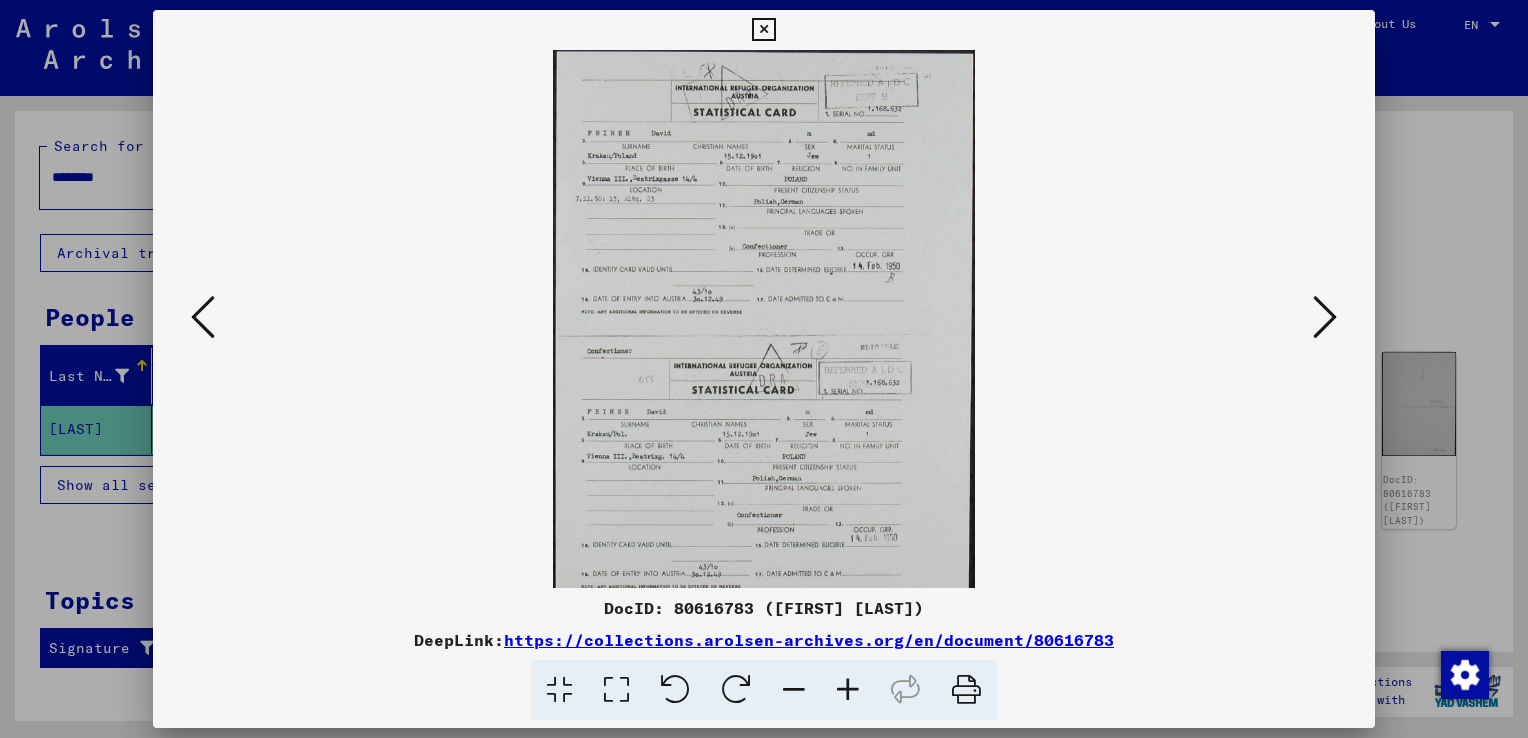 click at bounding box center (848, 690) 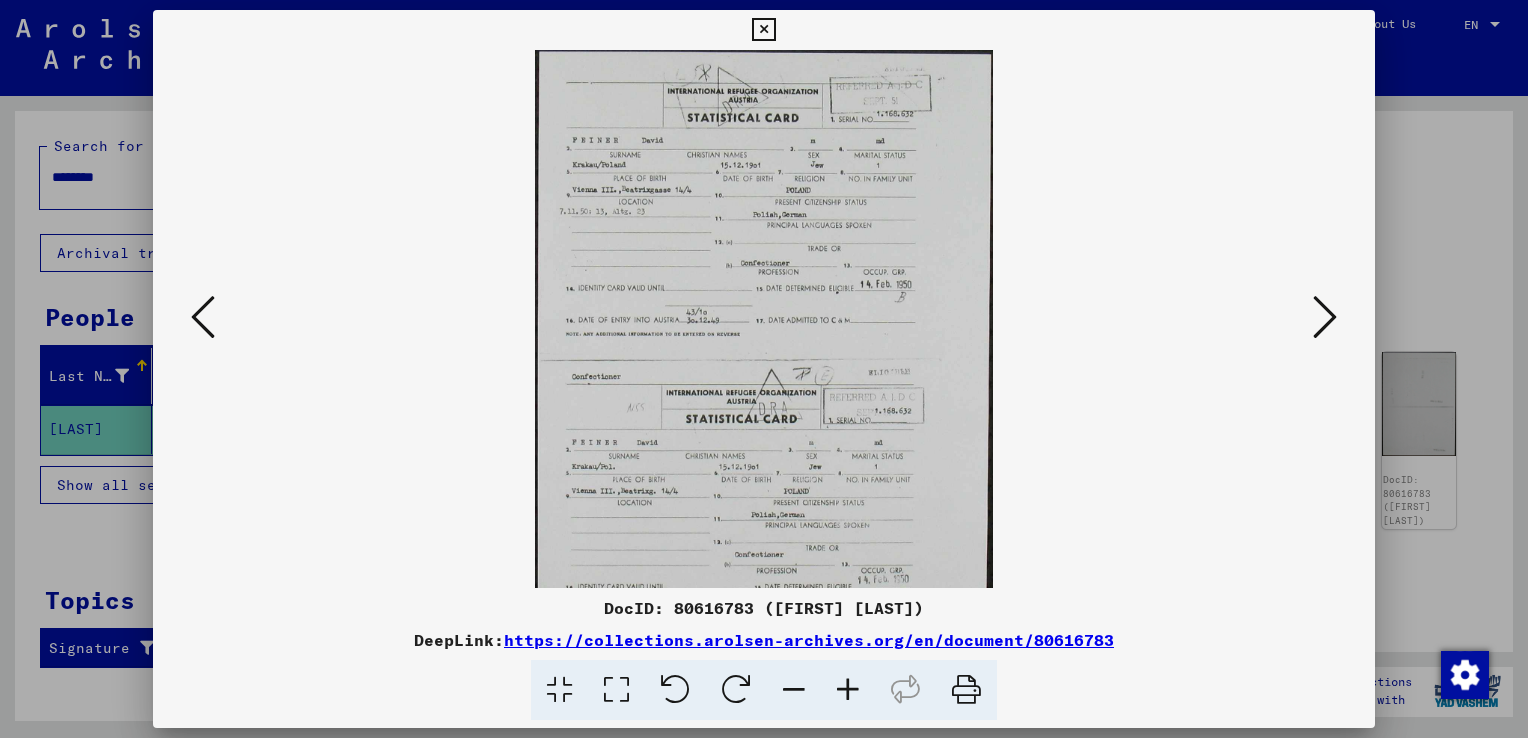 click at bounding box center [848, 690] 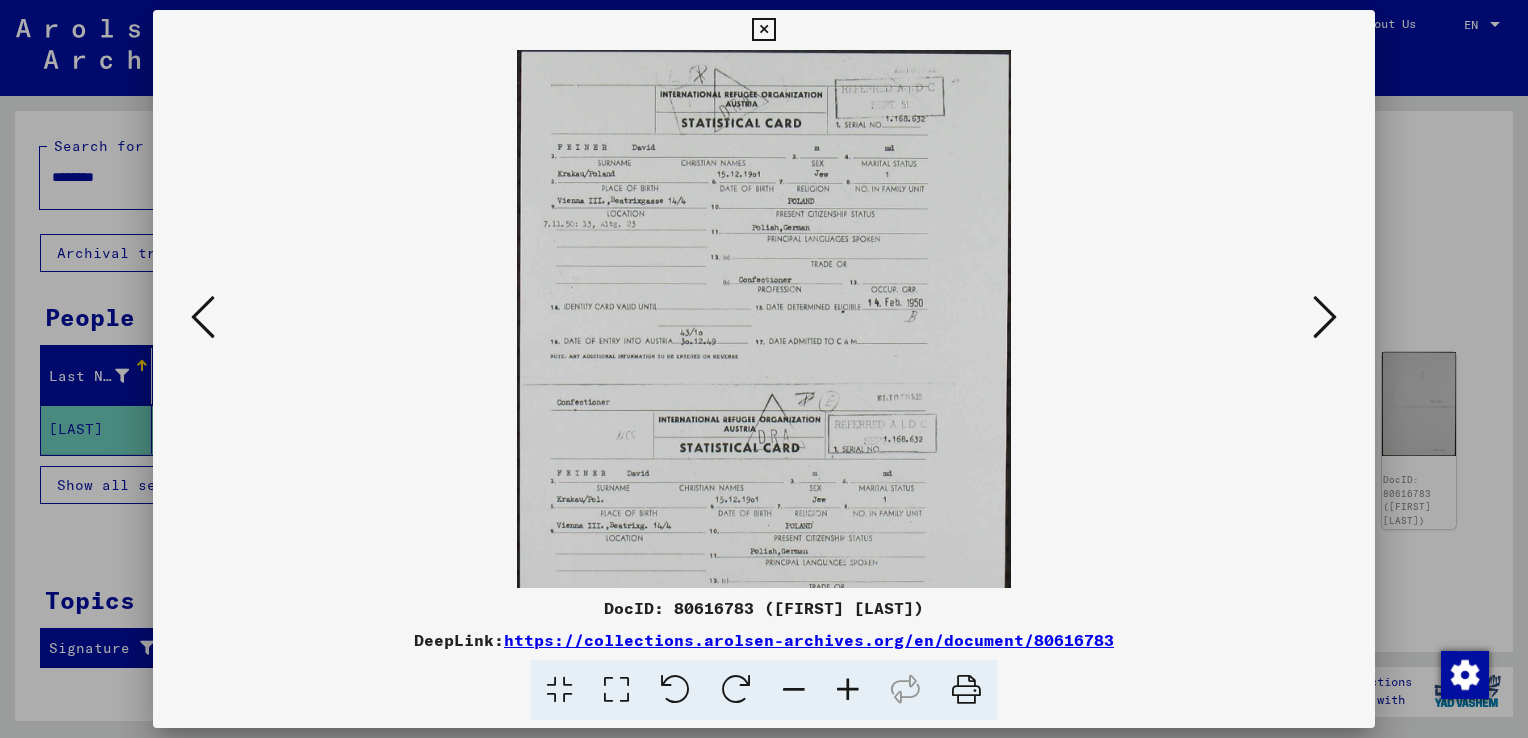 click at bounding box center (848, 690) 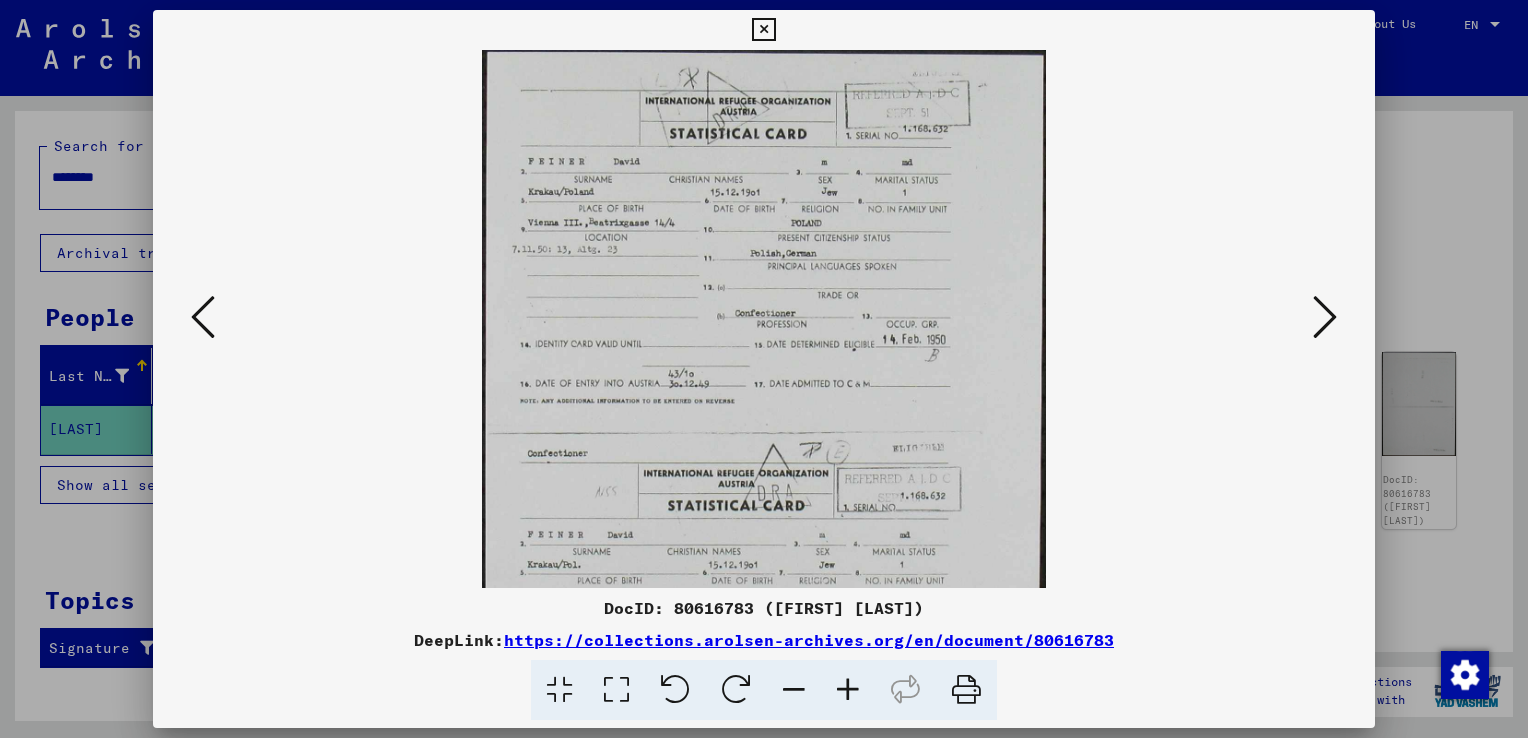 click at bounding box center (848, 690) 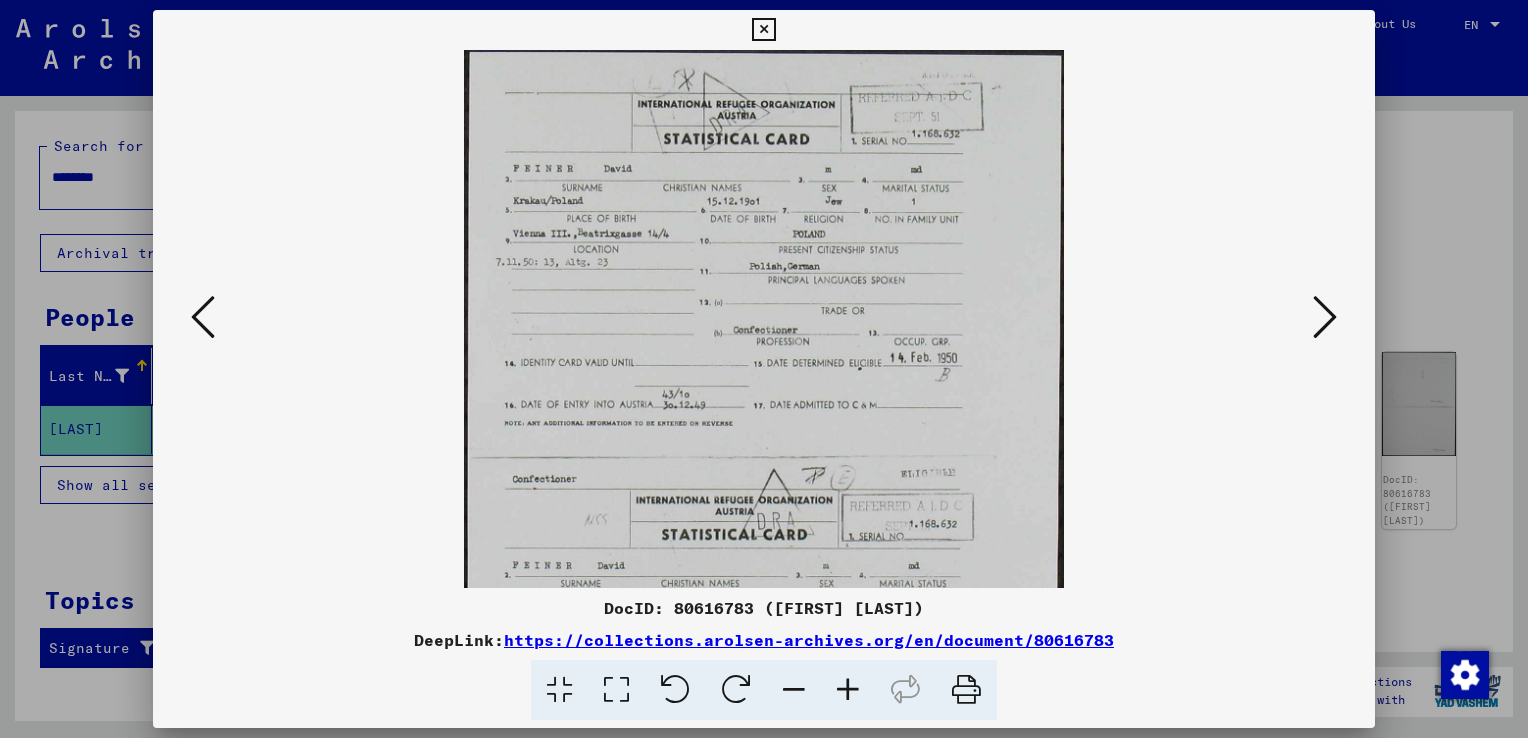 click at bounding box center [848, 690] 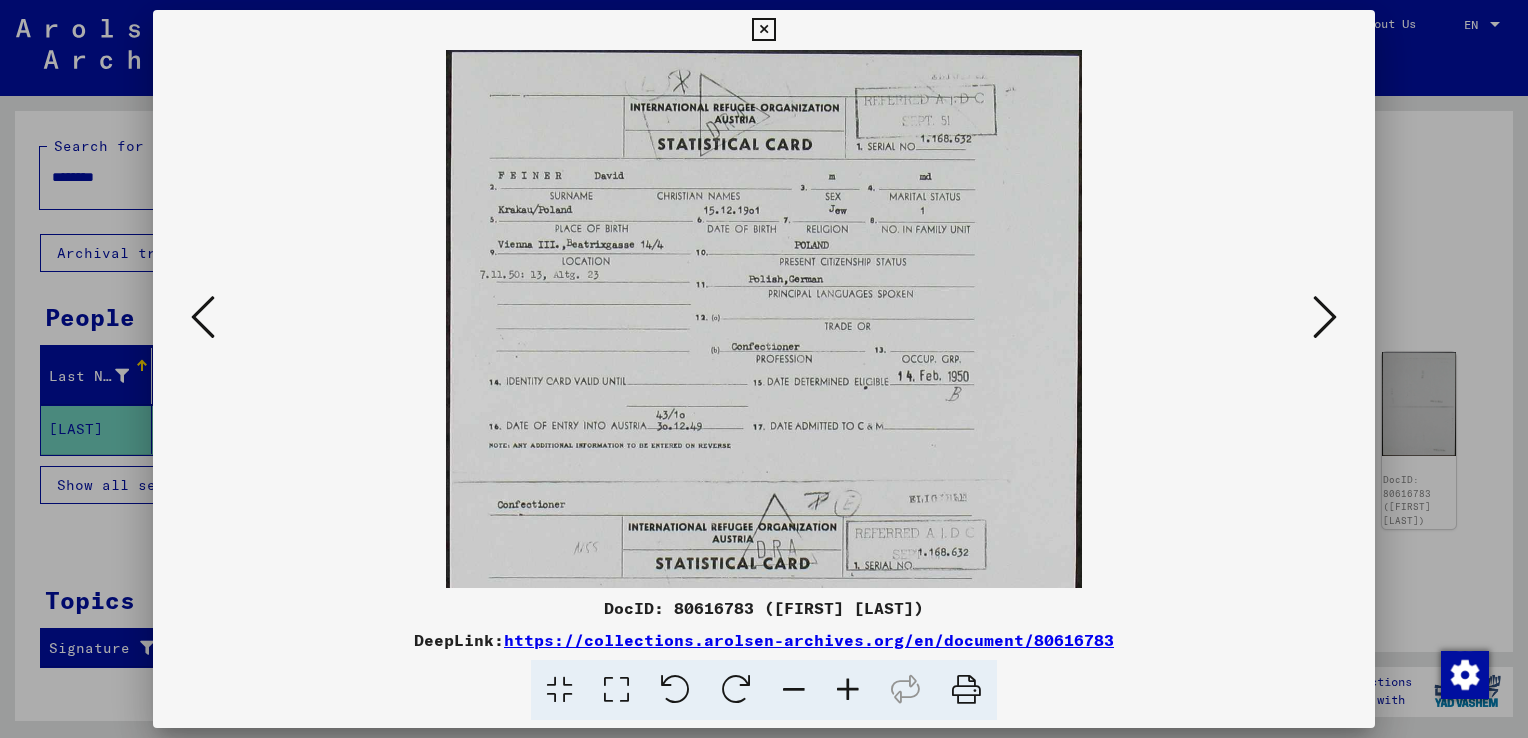 click at bounding box center [848, 690] 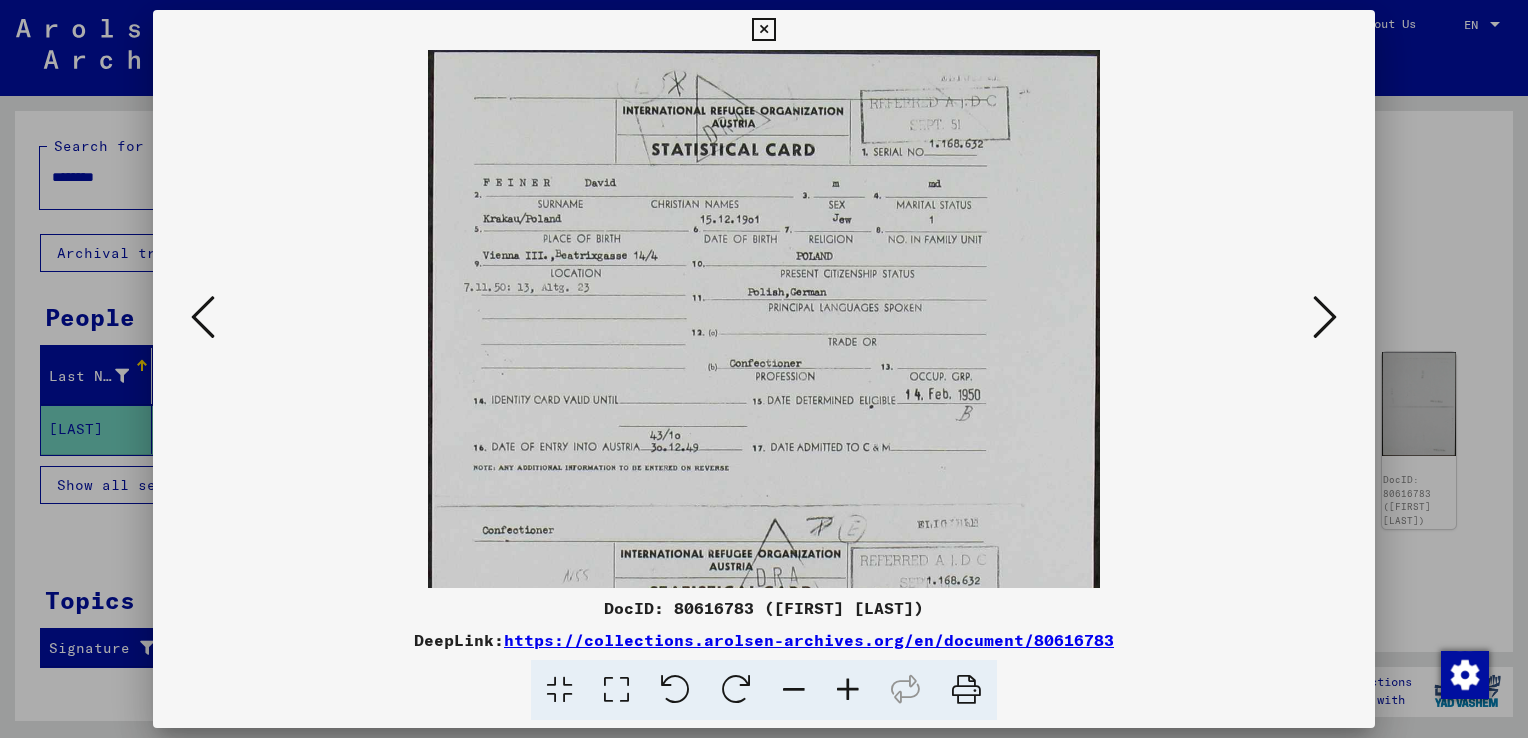 click at bounding box center [848, 690] 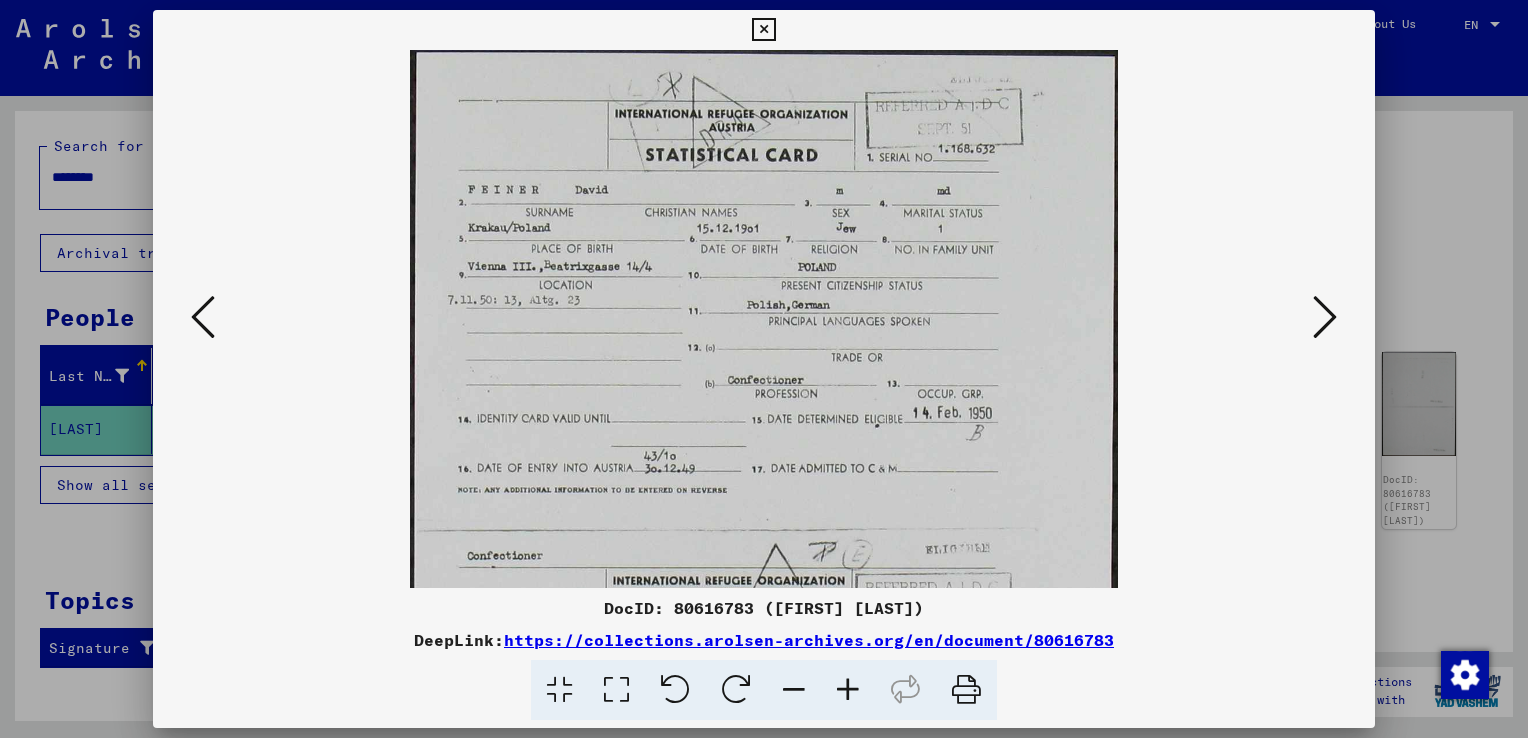 click at bounding box center (848, 690) 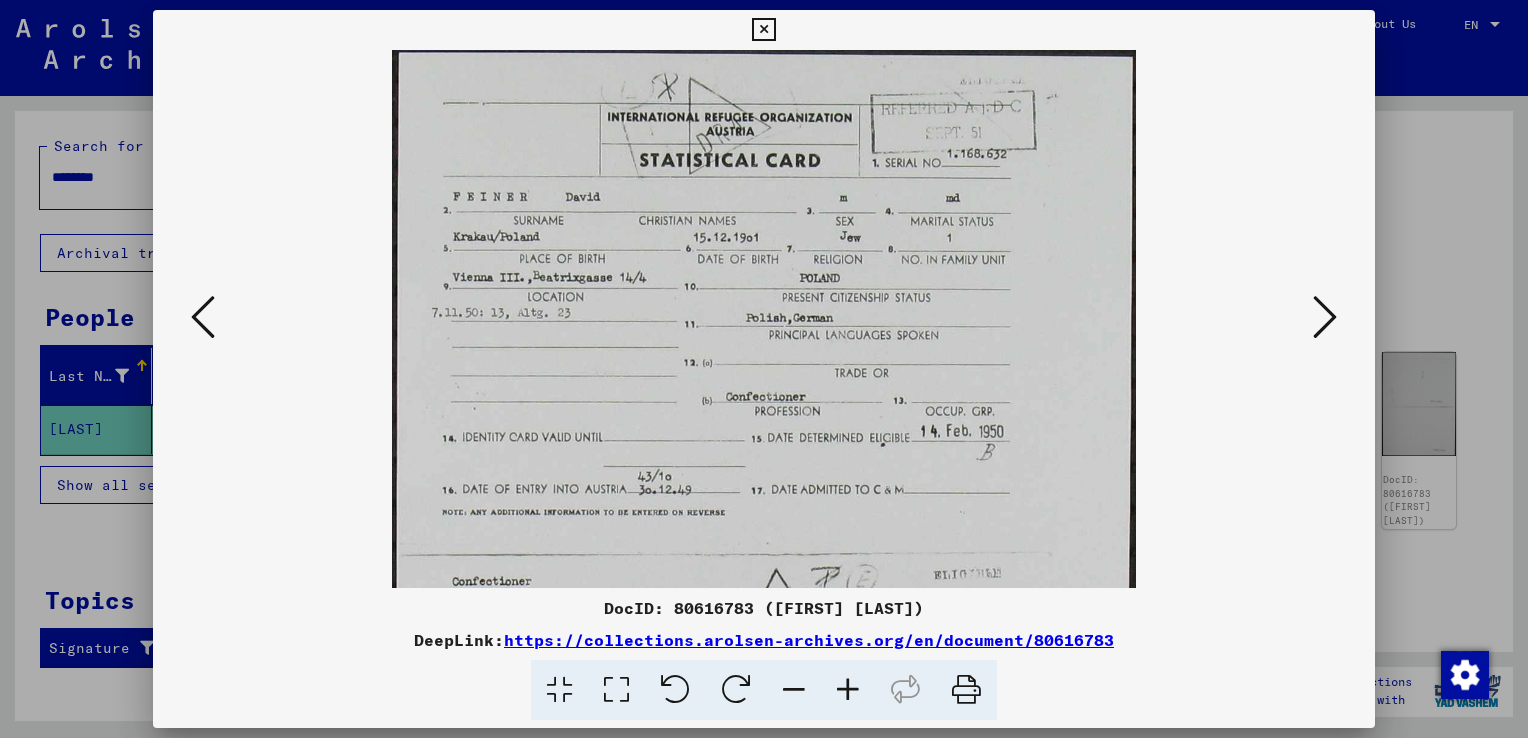 click at bounding box center [848, 690] 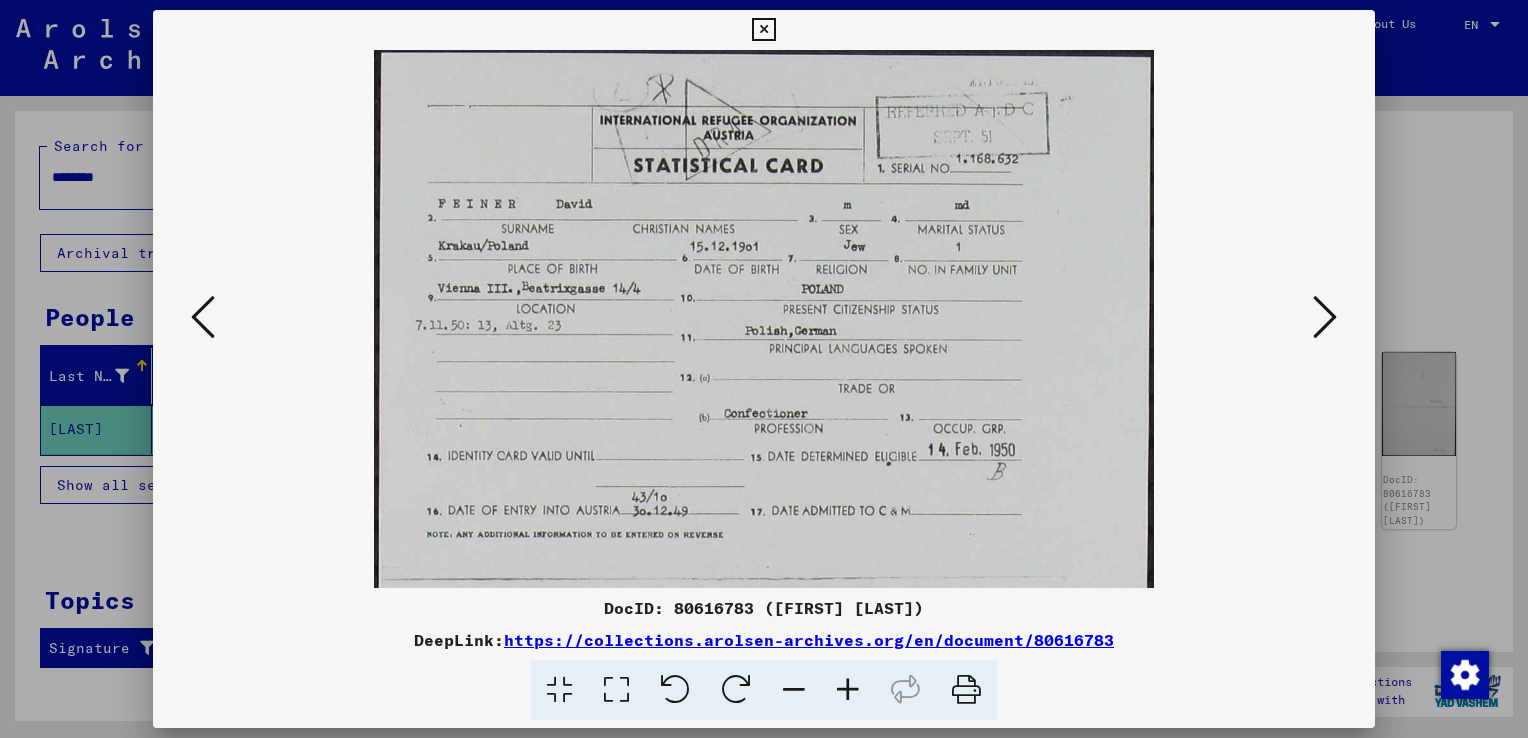 click at bounding box center (848, 690) 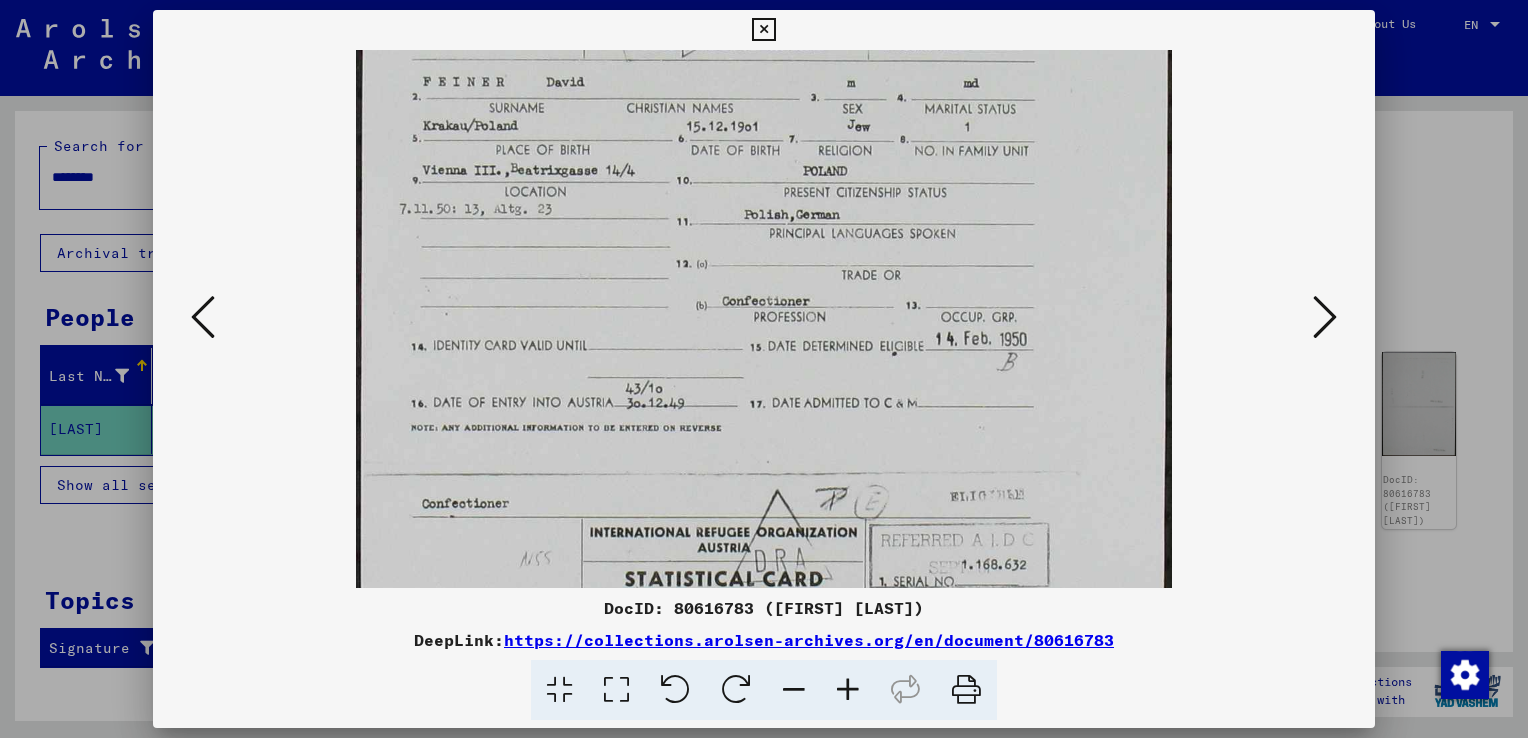 scroll, scrollTop: 130, scrollLeft: 0, axis: vertical 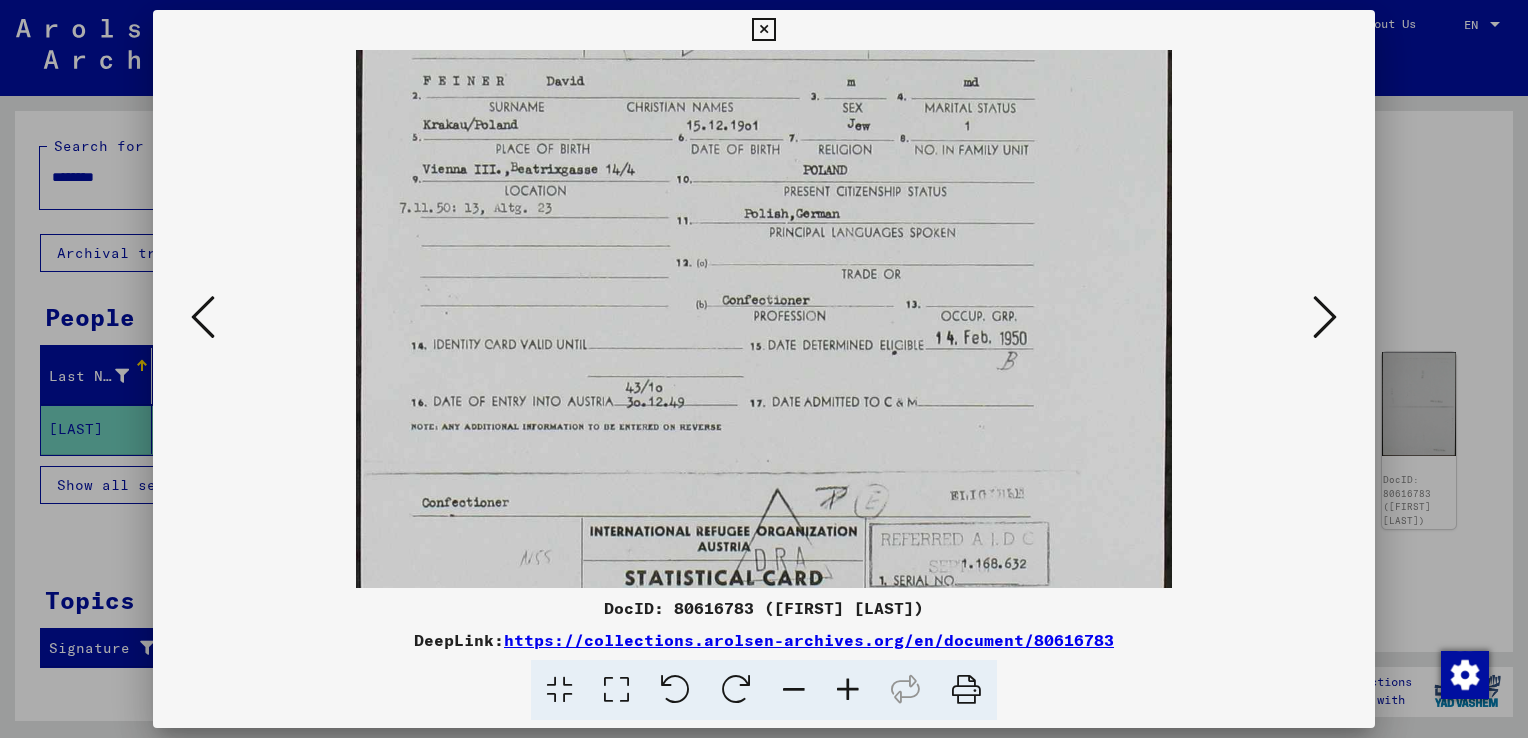 drag, startPoint x: 776, startPoint y: 510, endPoint x: 768, endPoint y: 382, distance: 128.24976 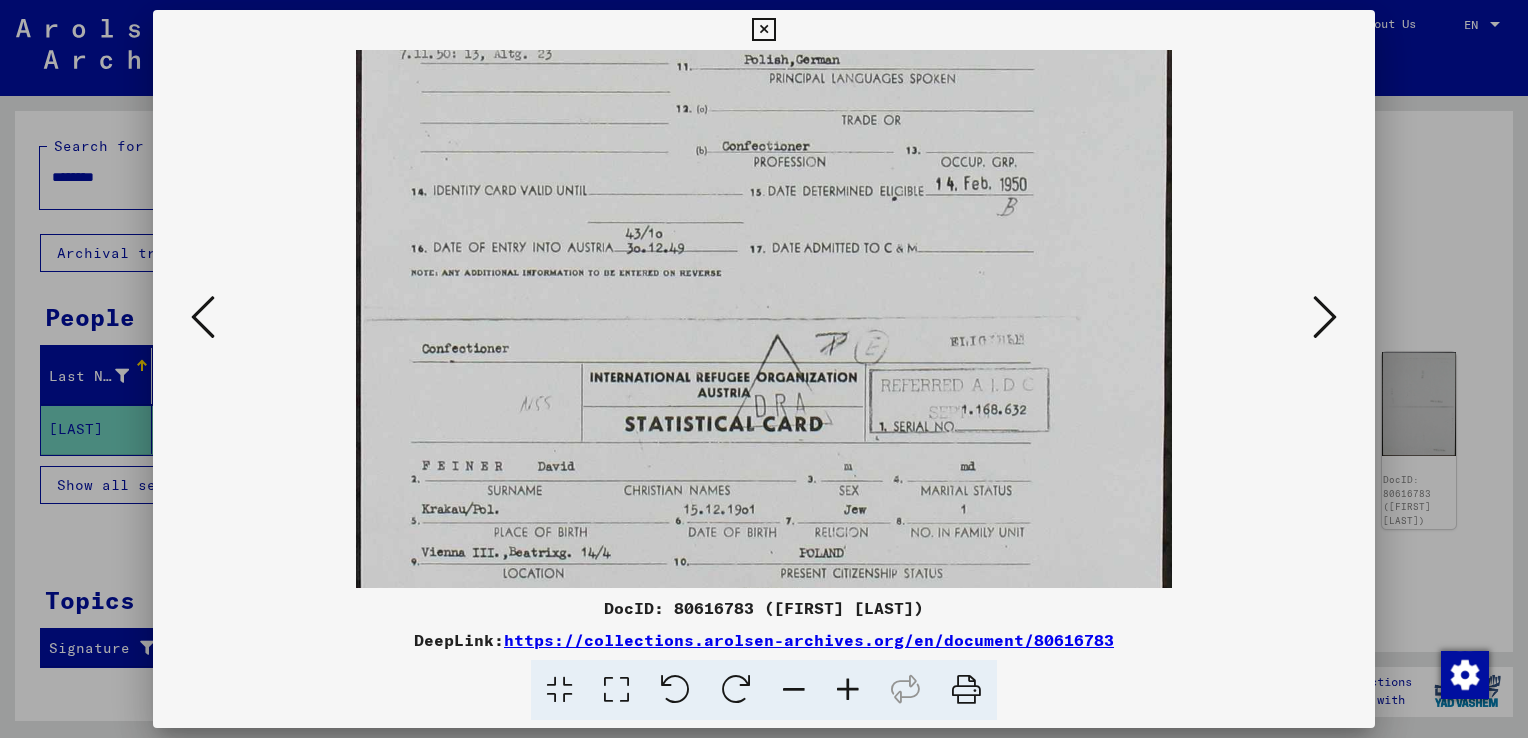 scroll, scrollTop: 288, scrollLeft: 0, axis: vertical 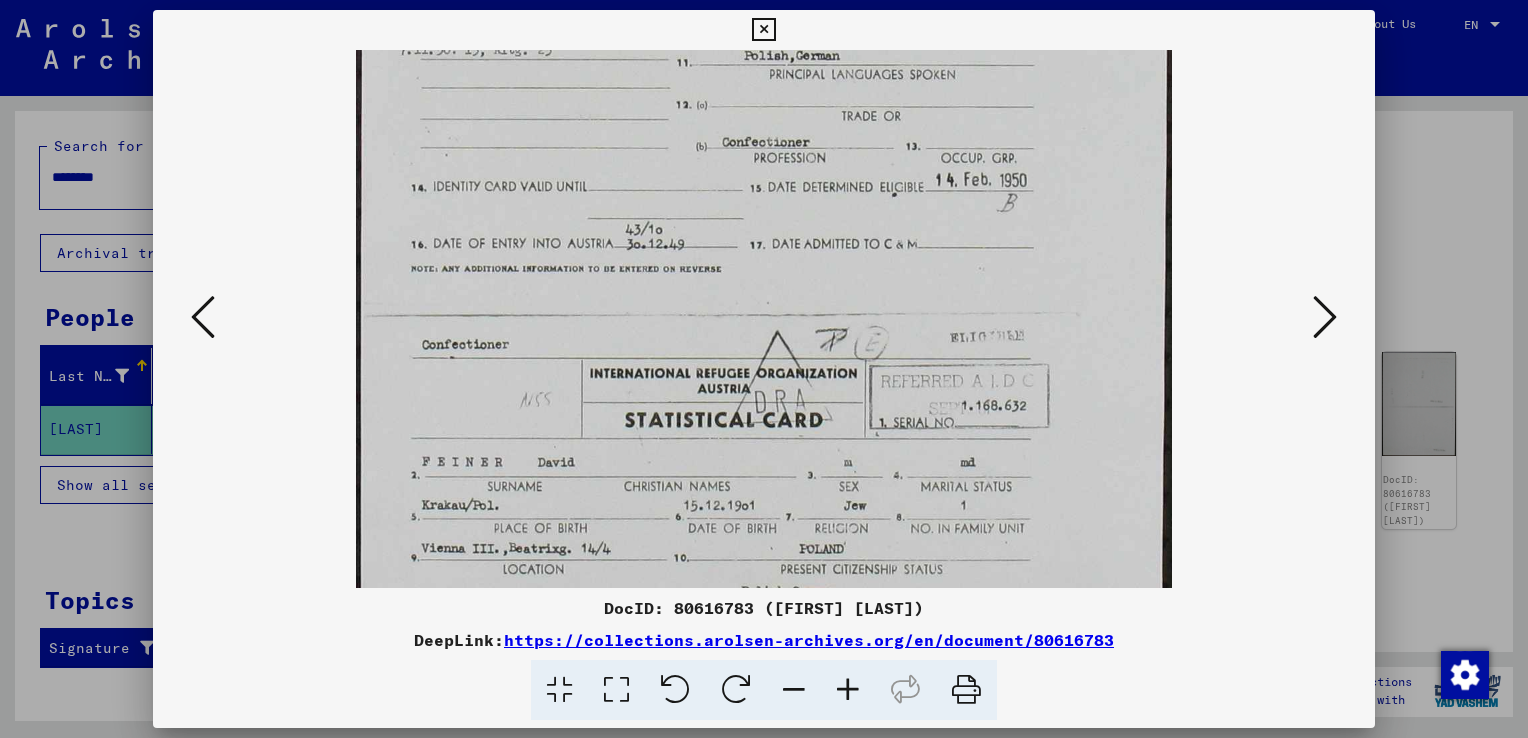 drag, startPoint x: 742, startPoint y: 476, endPoint x: 765, endPoint y: 320, distance: 157.6864 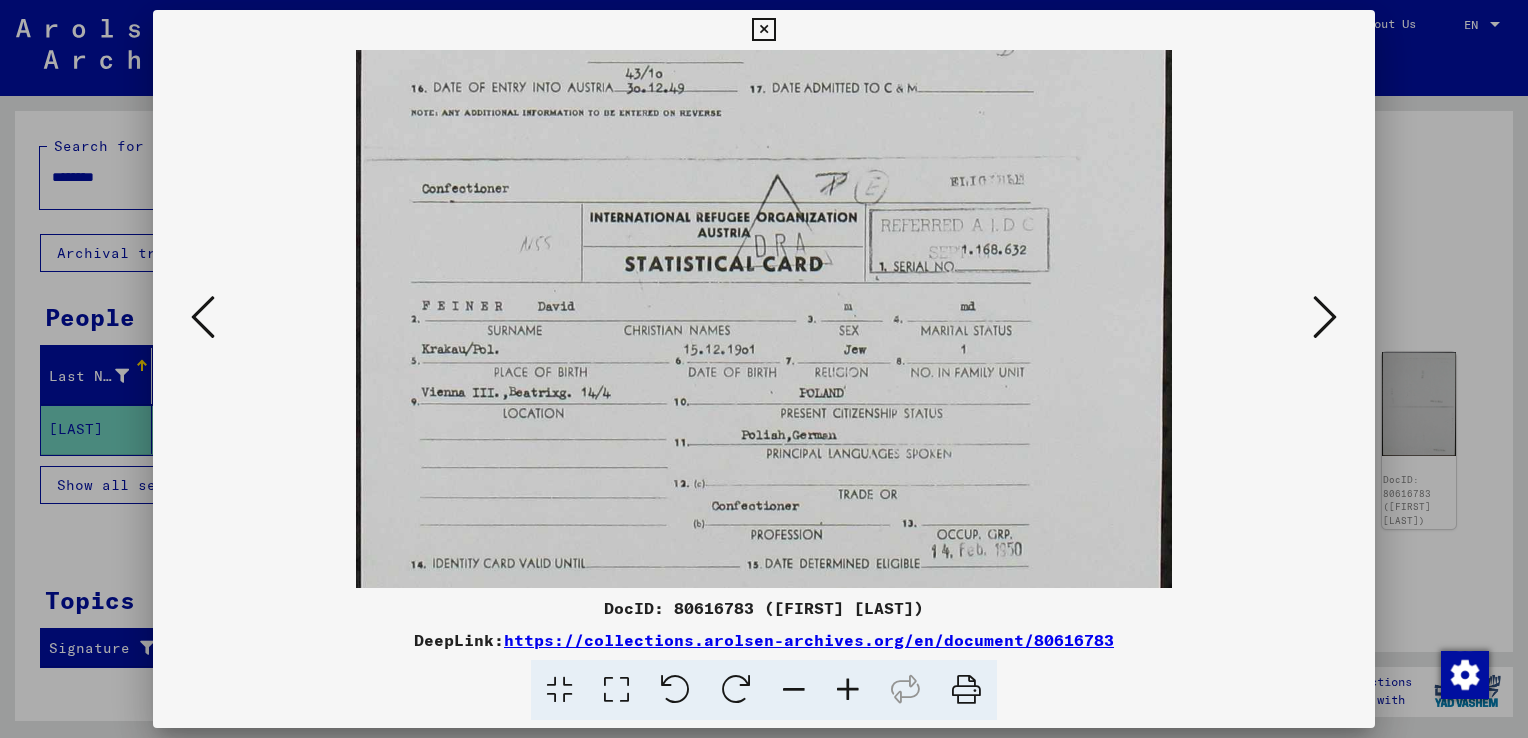 scroll, scrollTop: 445, scrollLeft: 0, axis: vertical 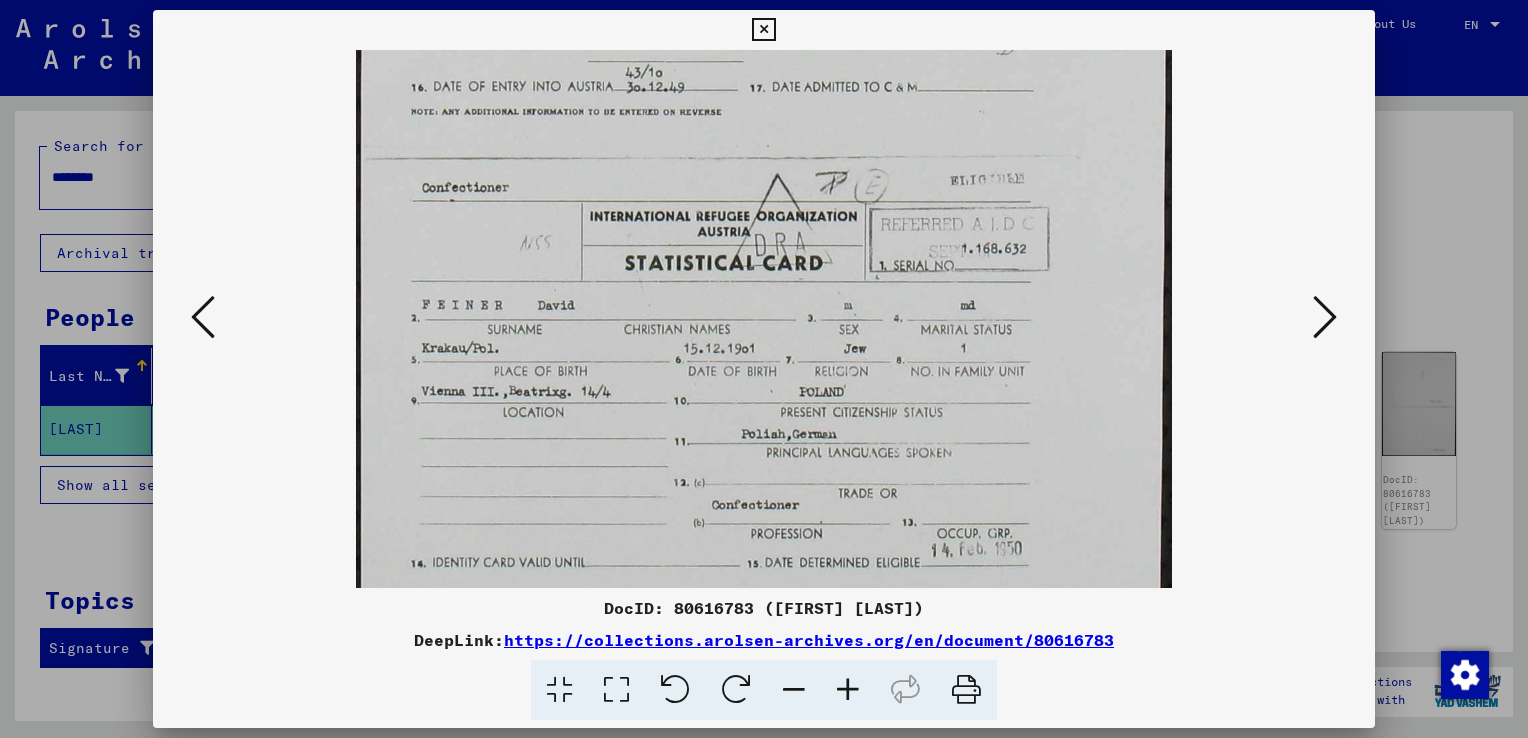 drag, startPoint x: 773, startPoint y: 507, endPoint x: 758, endPoint y: 352, distance: 155.72412 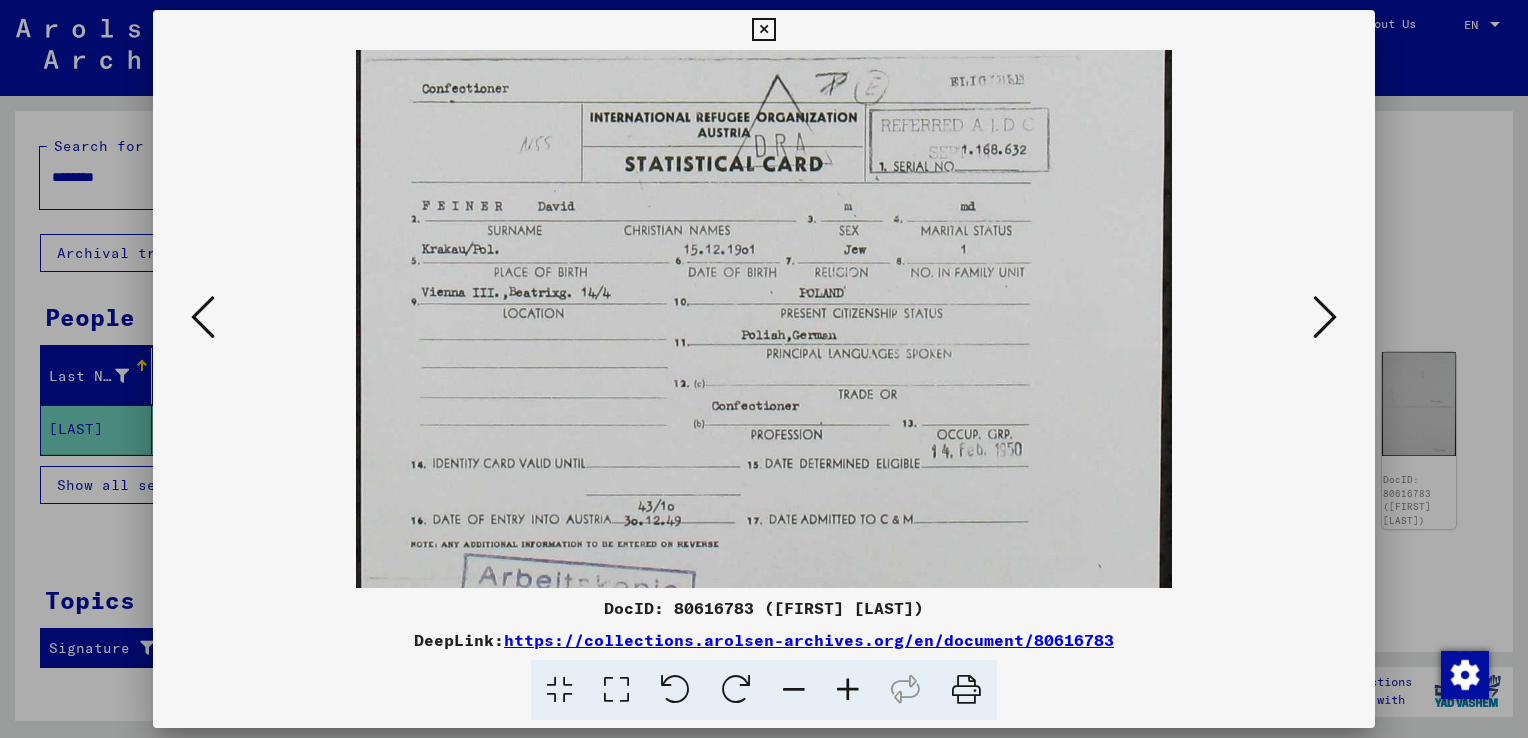 scroll, scrollTop: 600, scrollLeft: 0, axis: vertical 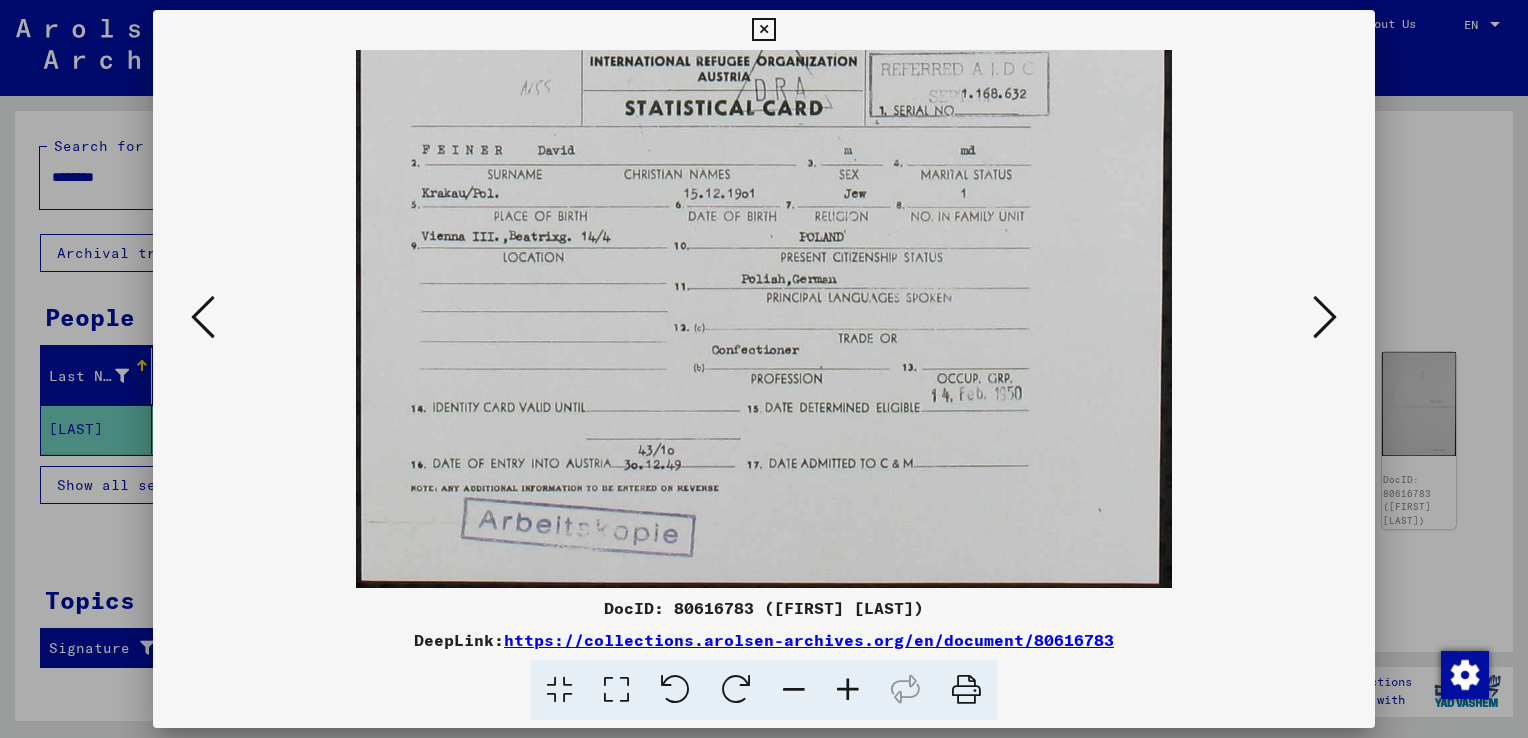 drag, startPoint x: 695, startPoint y: 494, endPoint x: 687, endPoint y: 337, distance: 157.20369 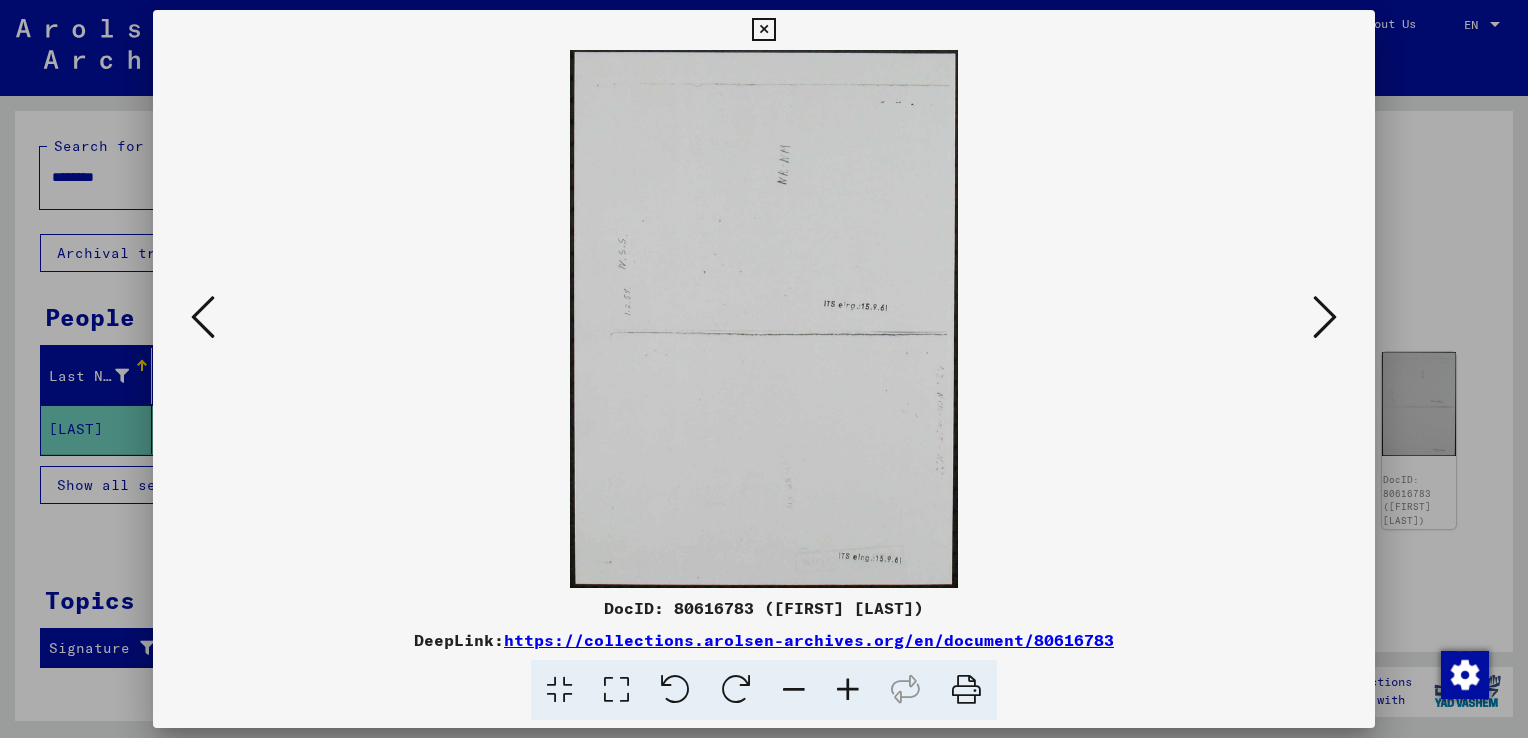 click at bounding box center (1325, 317) 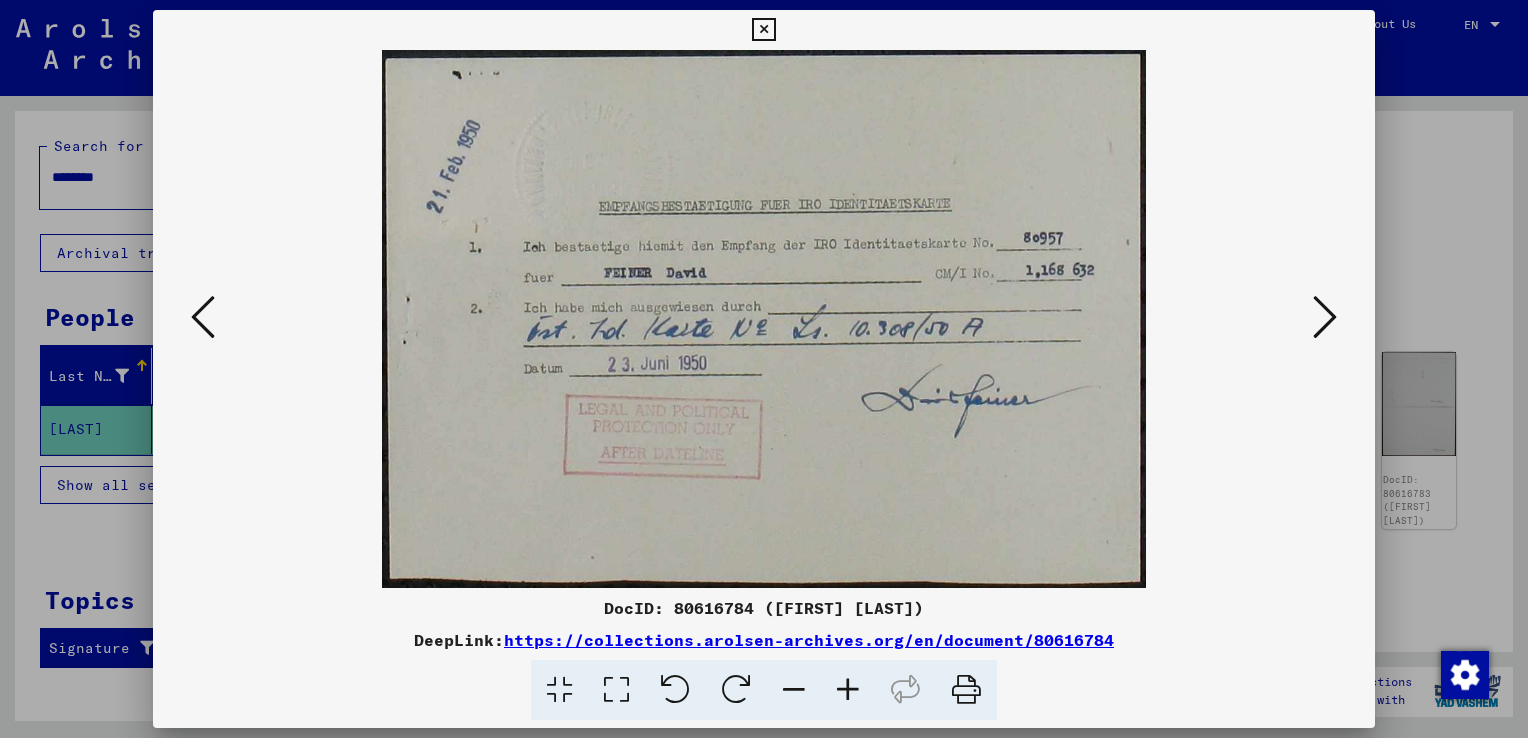 click at bounding box center (1325, 317) 